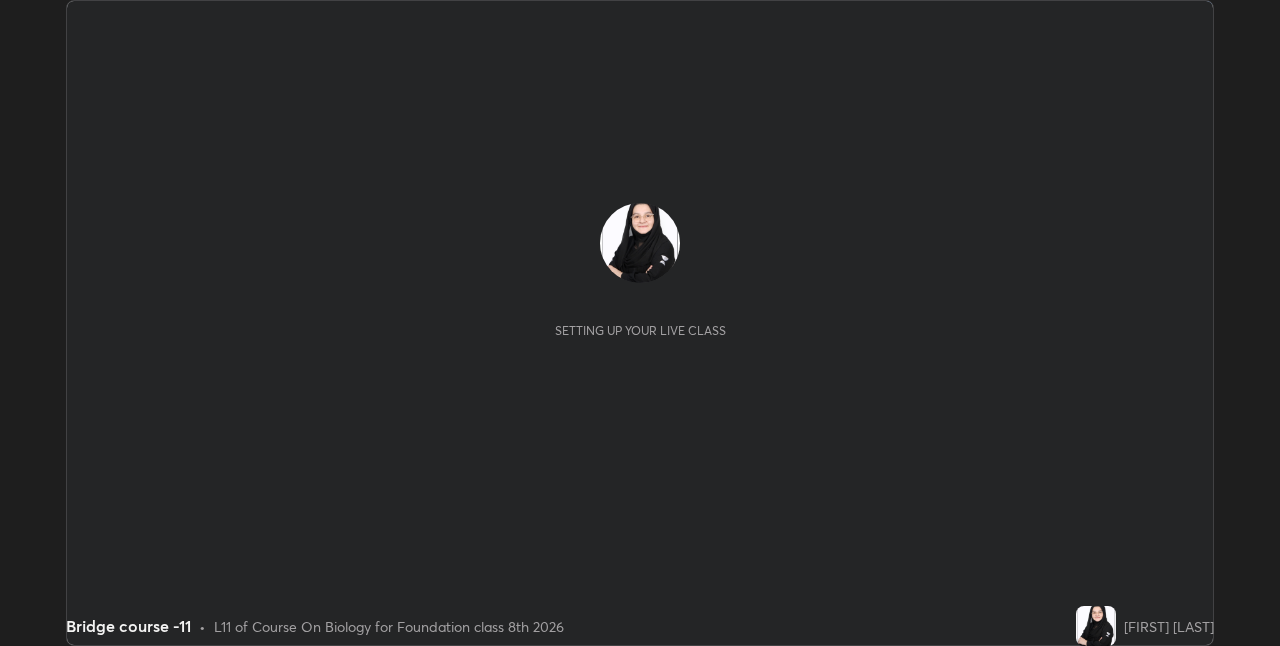 scroll, scrollTop: 0, scrollLeft: 0, axis: both 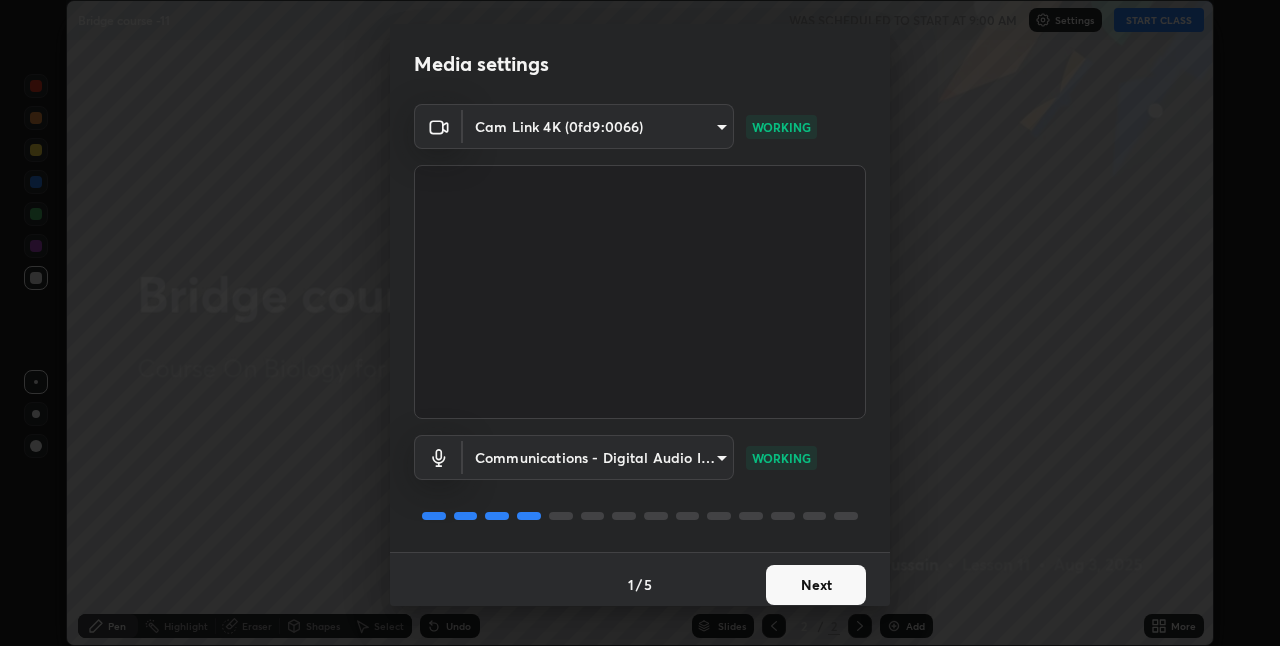 click on "Next" at bounding box center [816, 585] 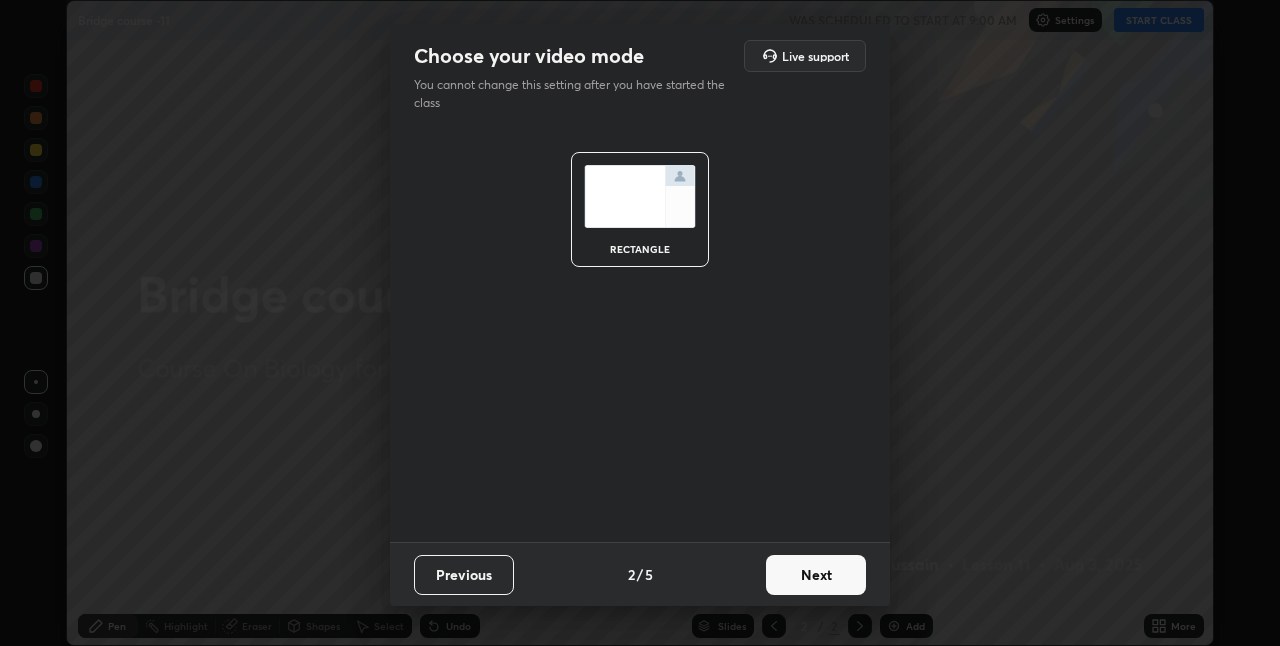 click on "Next" at bounding box center (816, 575) 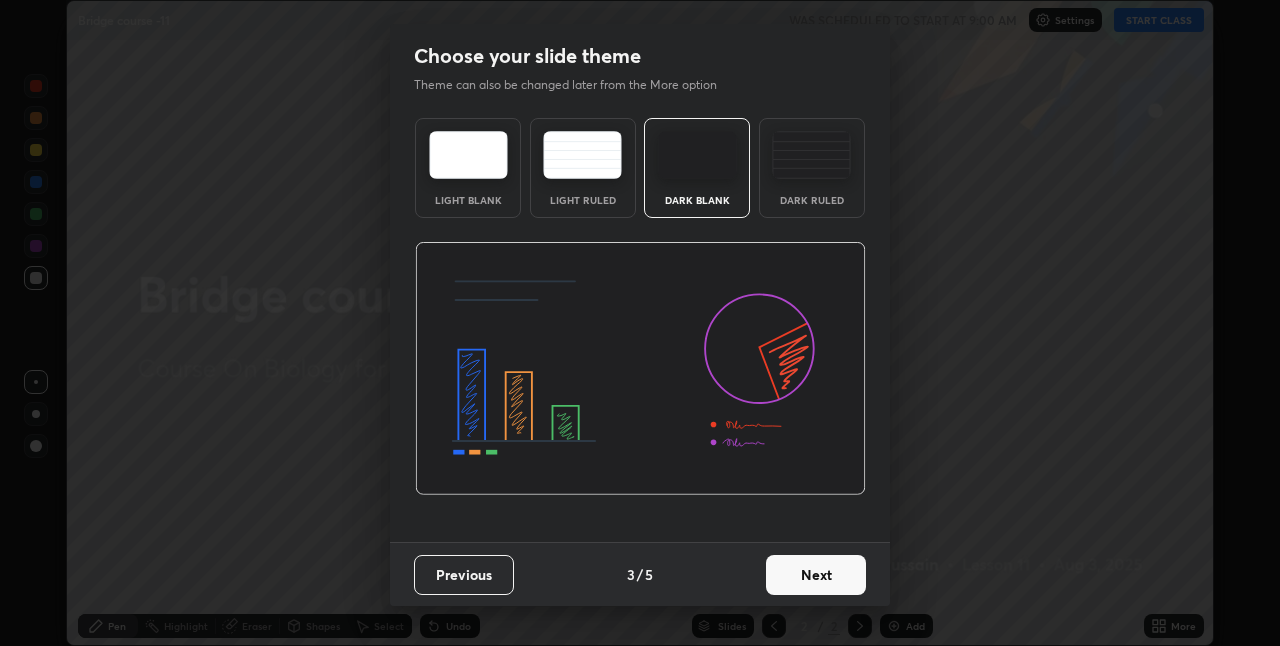 click on "Next" at bounding box center (816, 575) 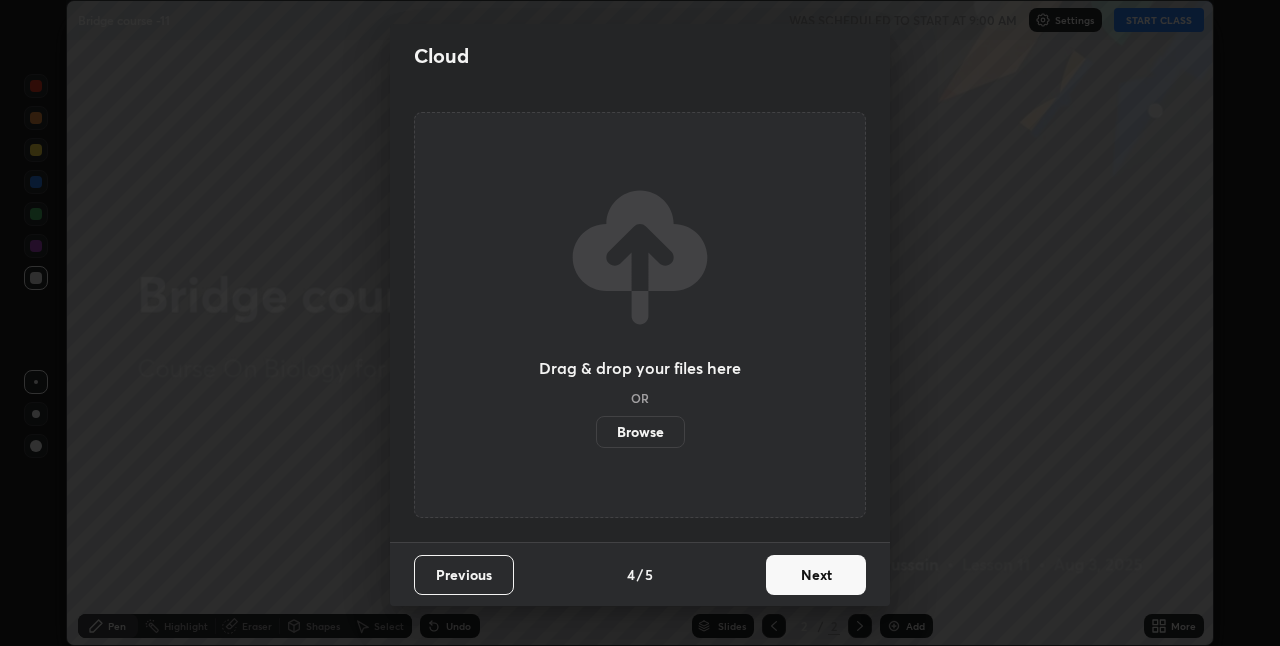 click on "Next" at bounding box center (816, 575) 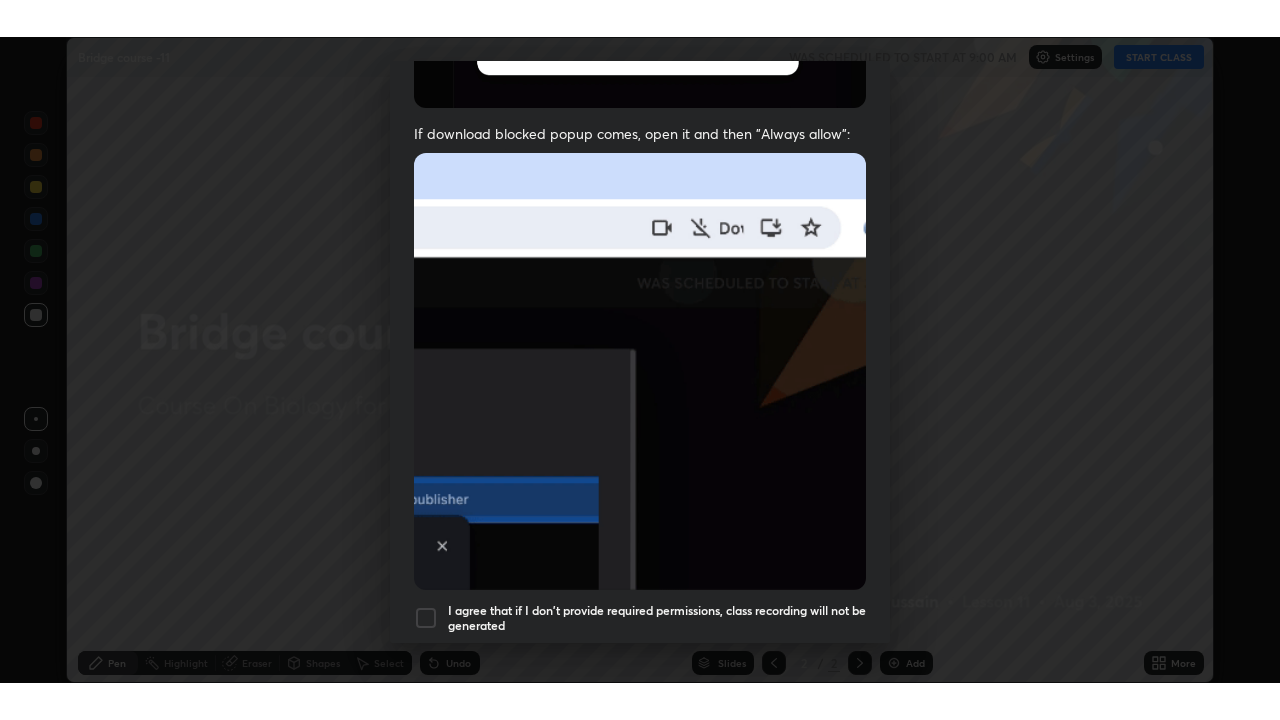 scroll, scrollTop: 418, scrollLeft: 0, axis: vertical 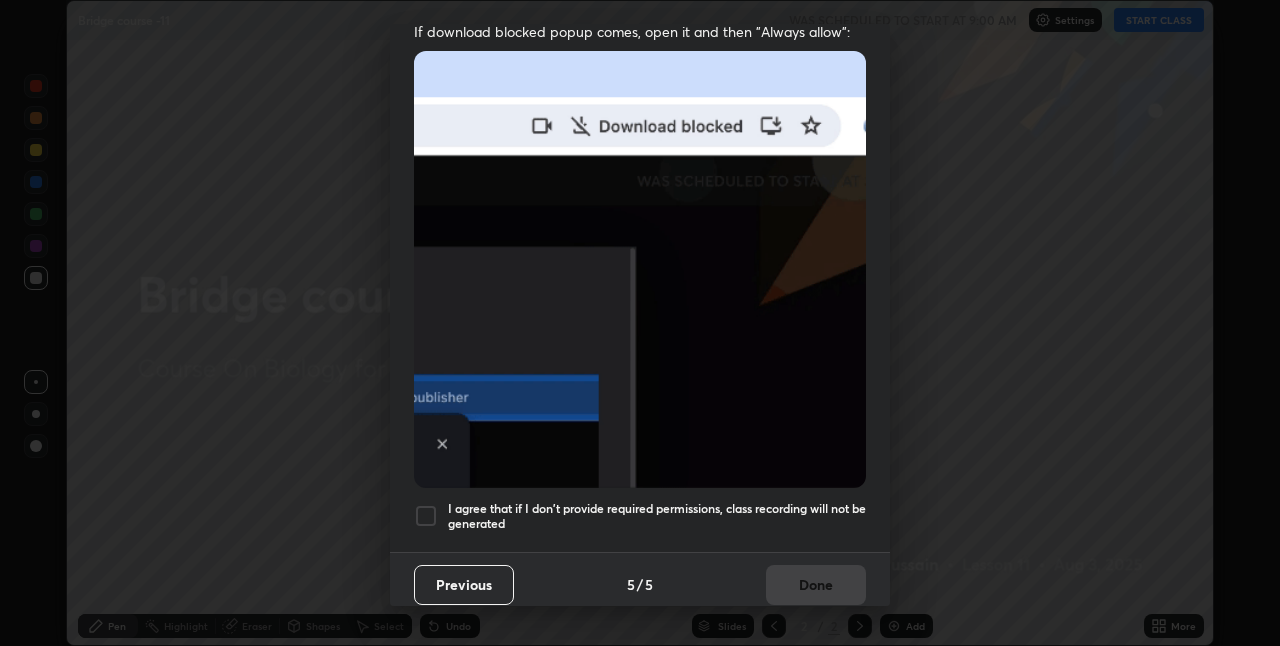 click at bounding box center [426, 516] 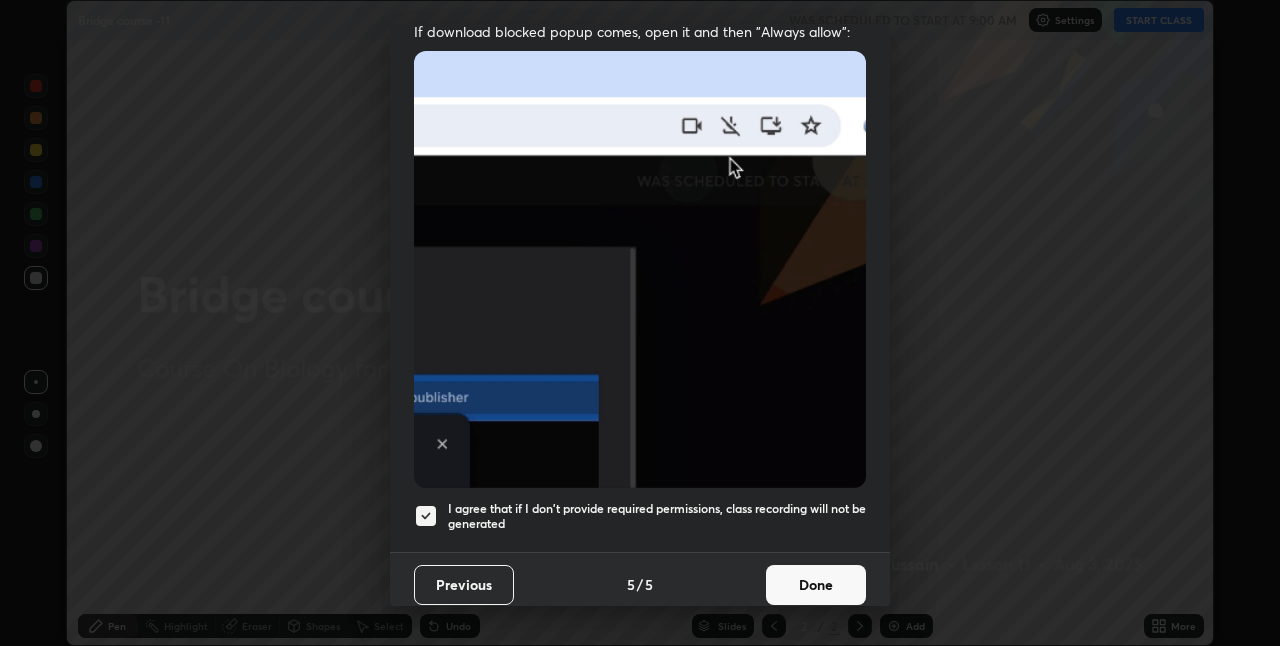 click on "Done" at bounding box center (816, 585) 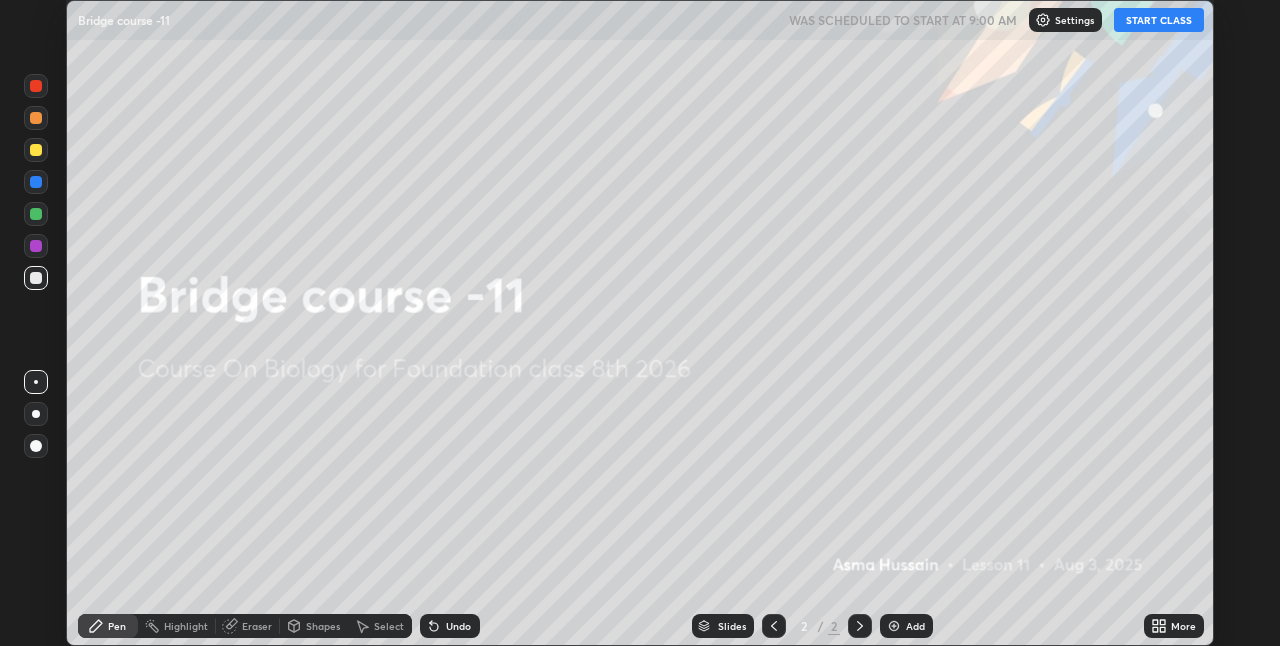 click on "START CLASS" at bounding box center [1159, 20] 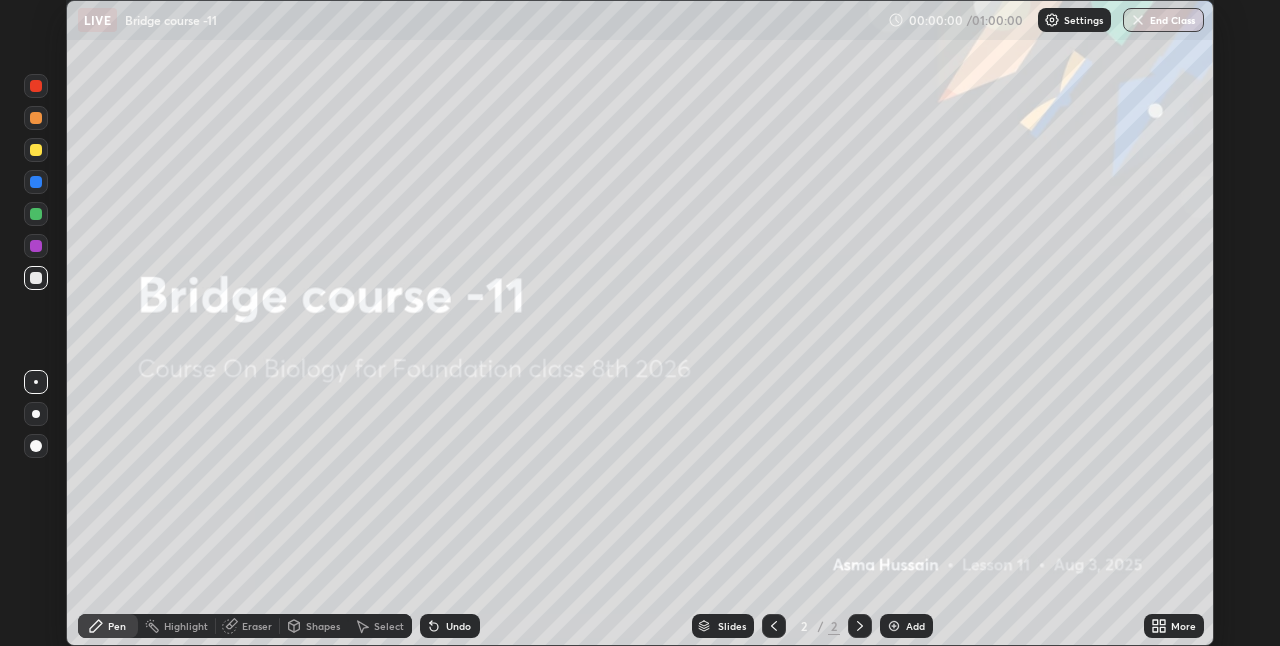 click 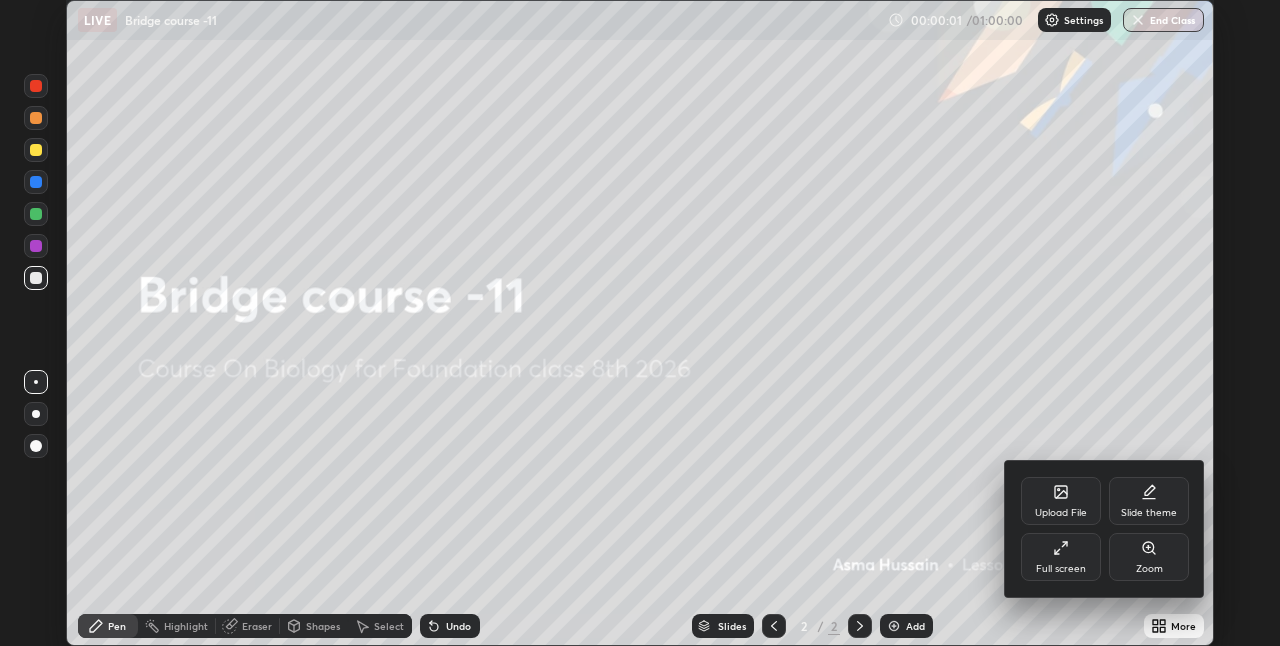 click on "Full screen" at bounding box center [1061, 569] 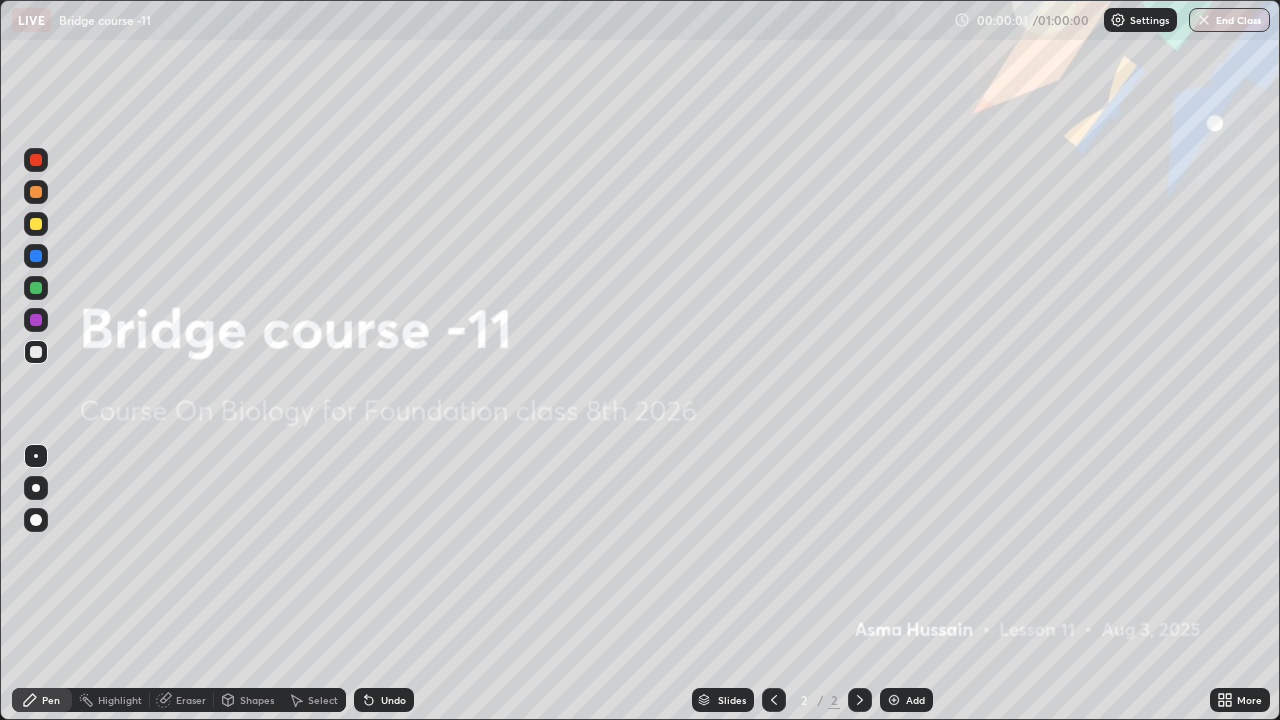 scroll, scrollTop: 99280, scrollLeft: 98720, axis: both 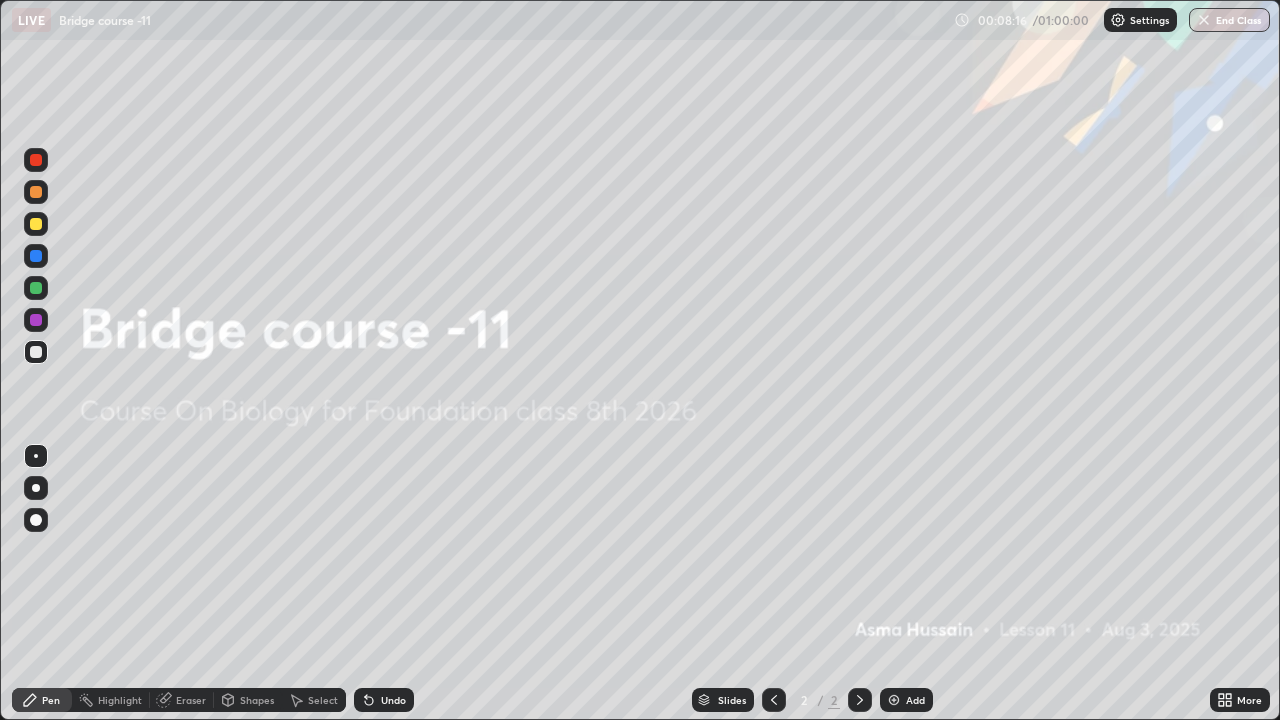 click on "Add" at bounding box center [906, 700] 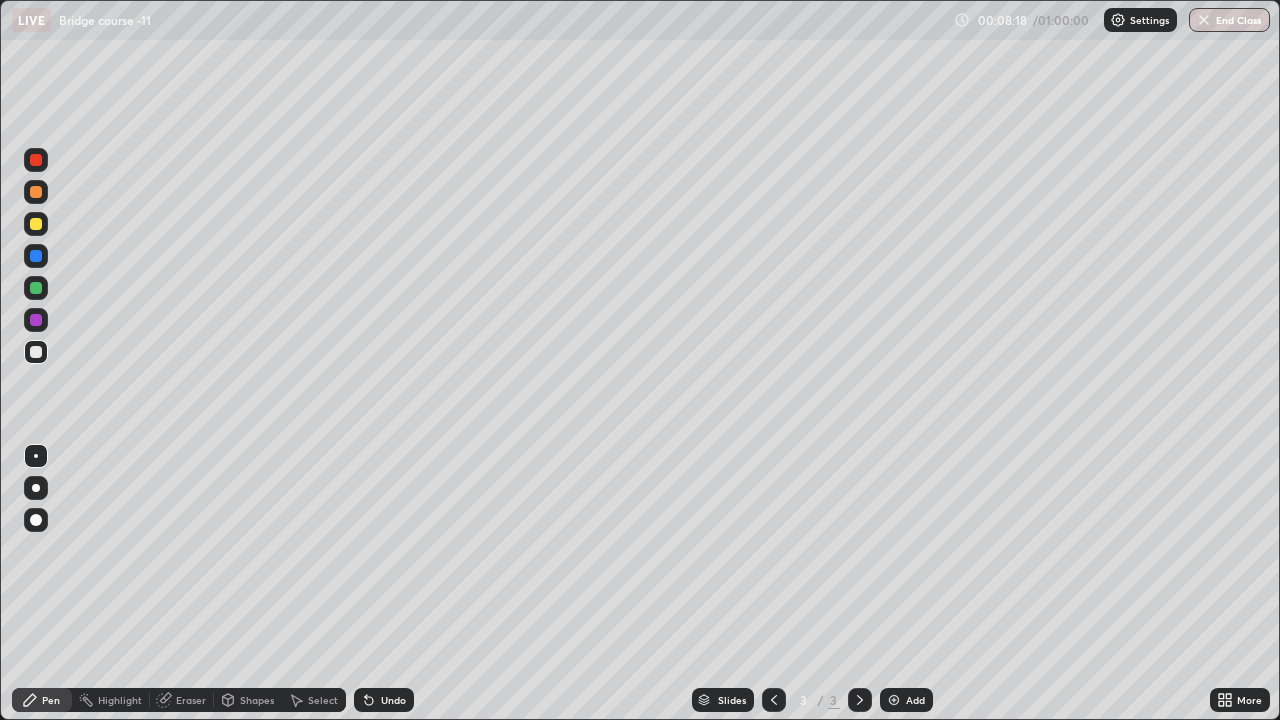 click at bounding box center (36, 192) 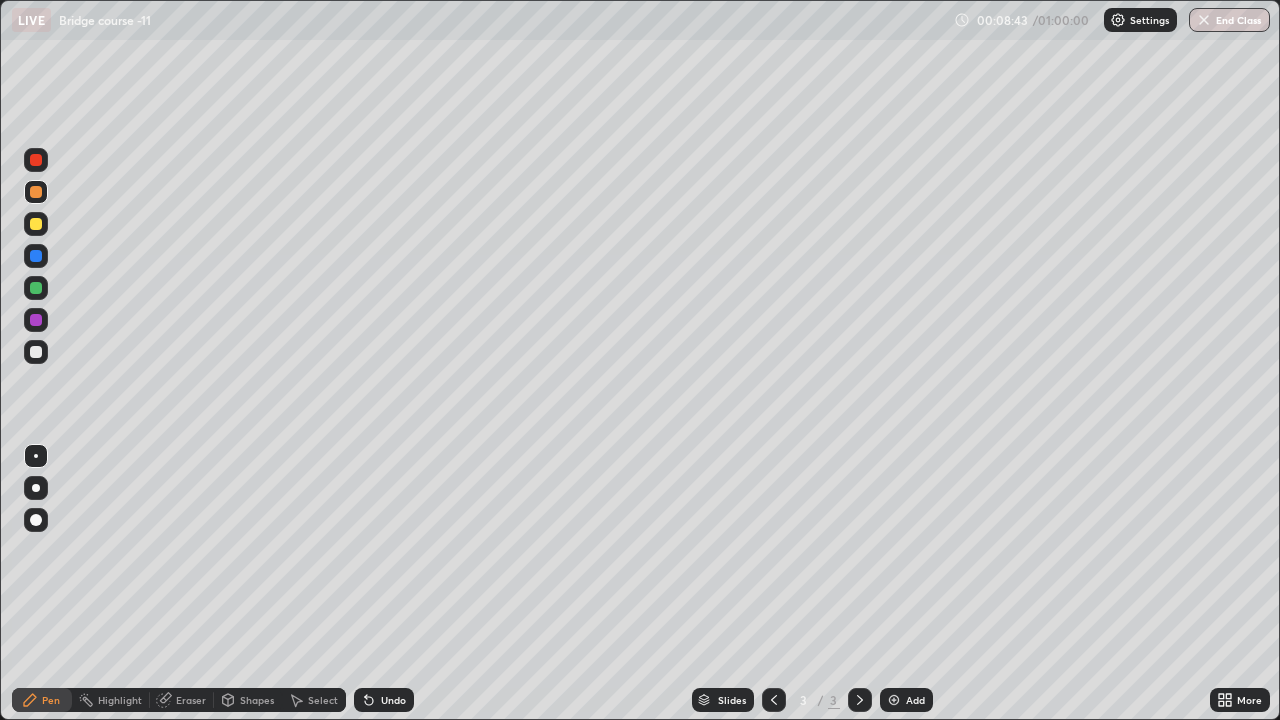click at bounding box center [36, 352] 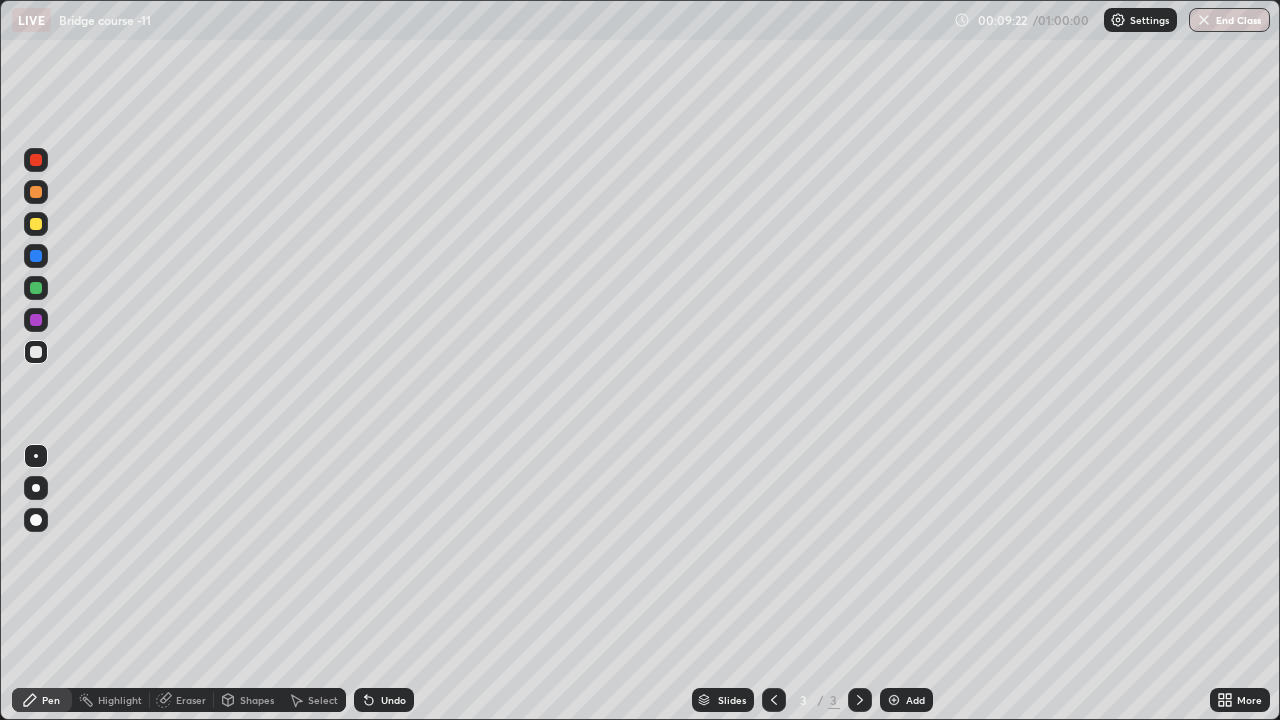 click on "Undo" at bounding box center (384, 700) 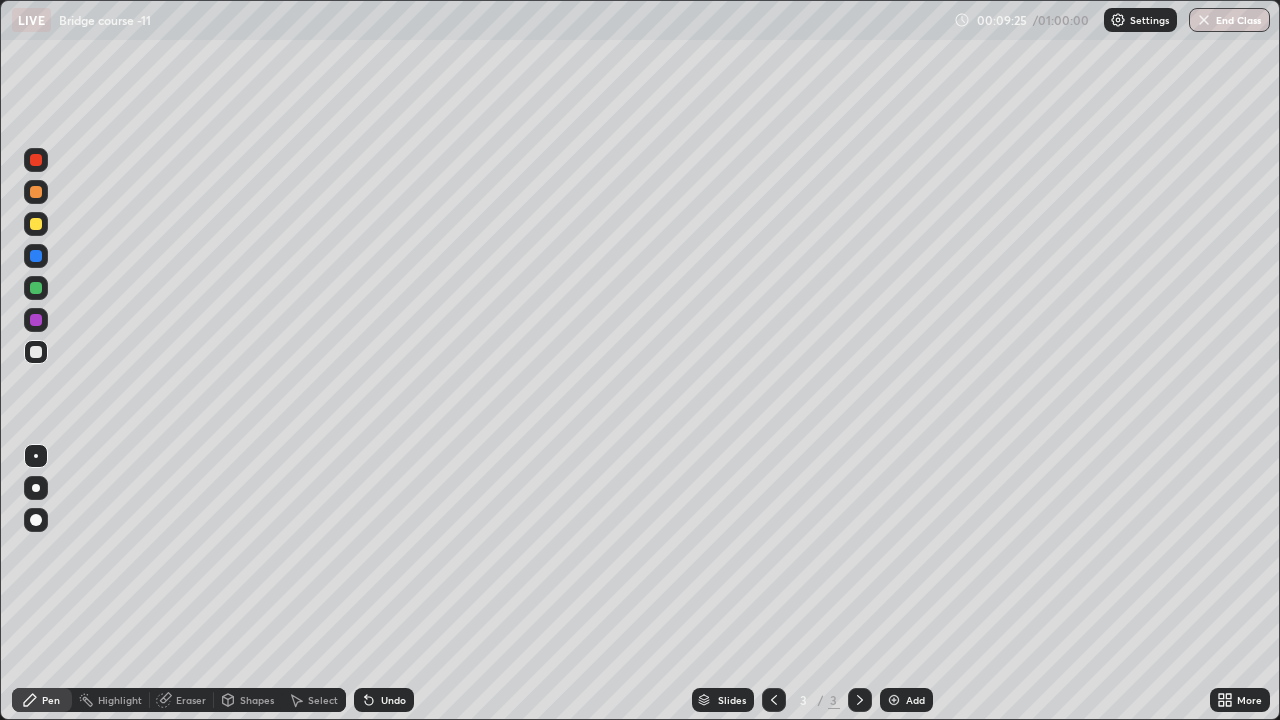 click on "Undo" at bounding box center [384, 700] 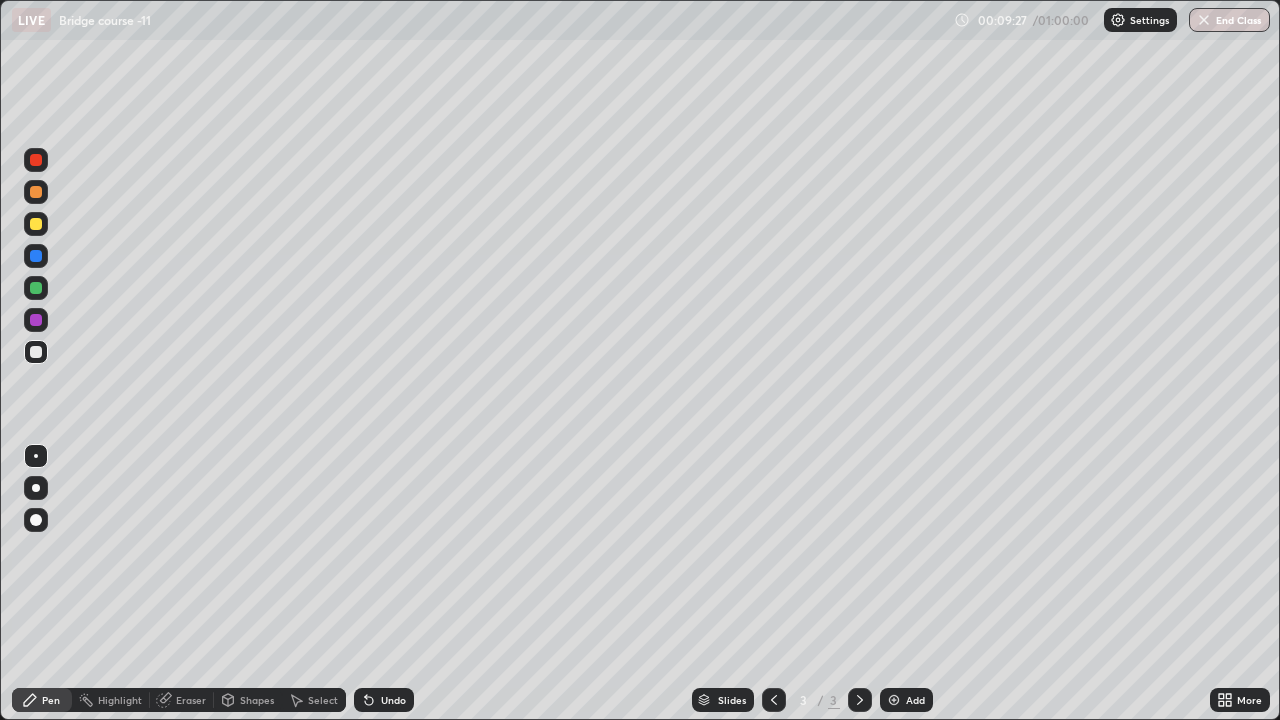 click on "Undo" at bounding box center (384, 700) 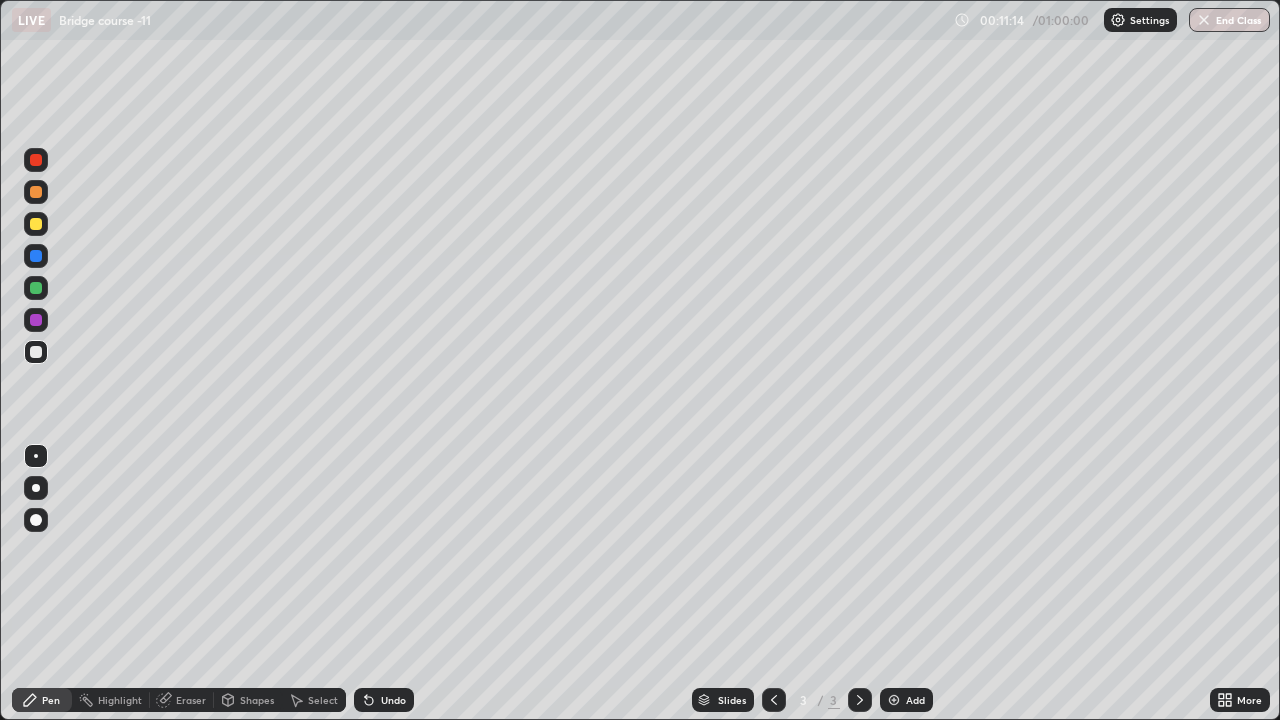 click on "Undo" at bounding box center (393, 700) 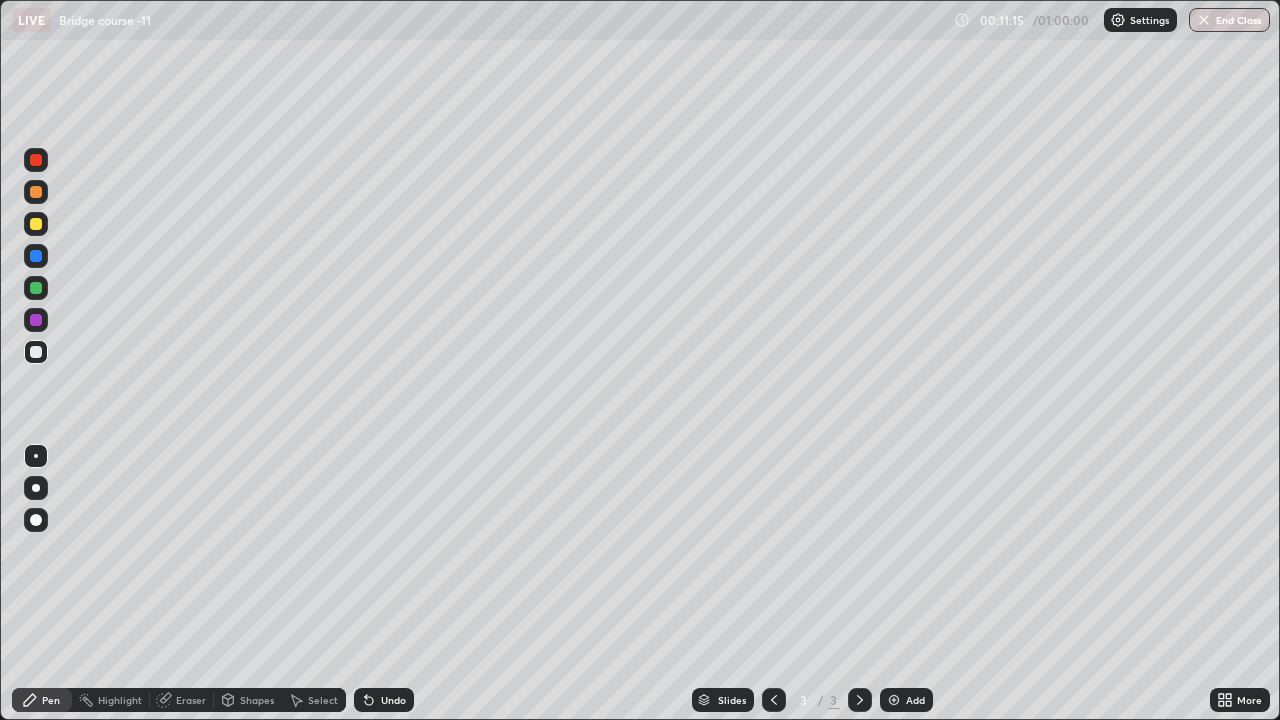 click on "Undo" at bounding box center [393, 700] 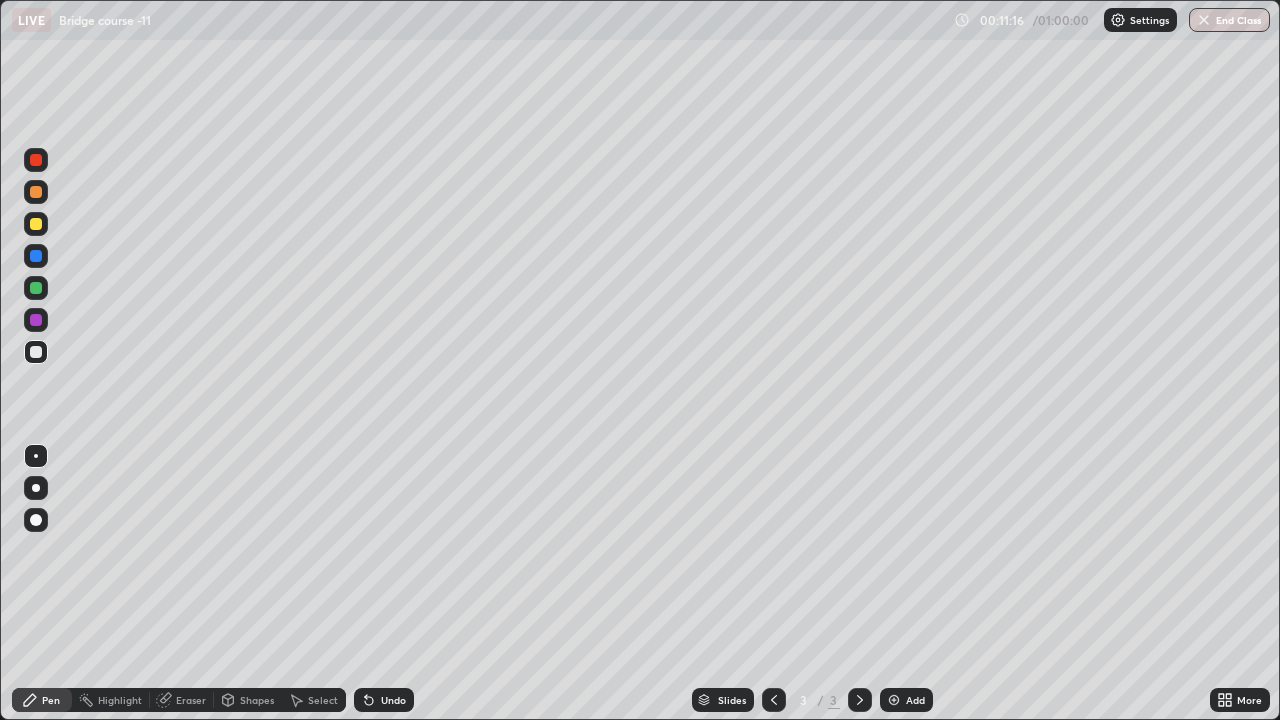 click on "Undo" at bounding box center [393, 700] 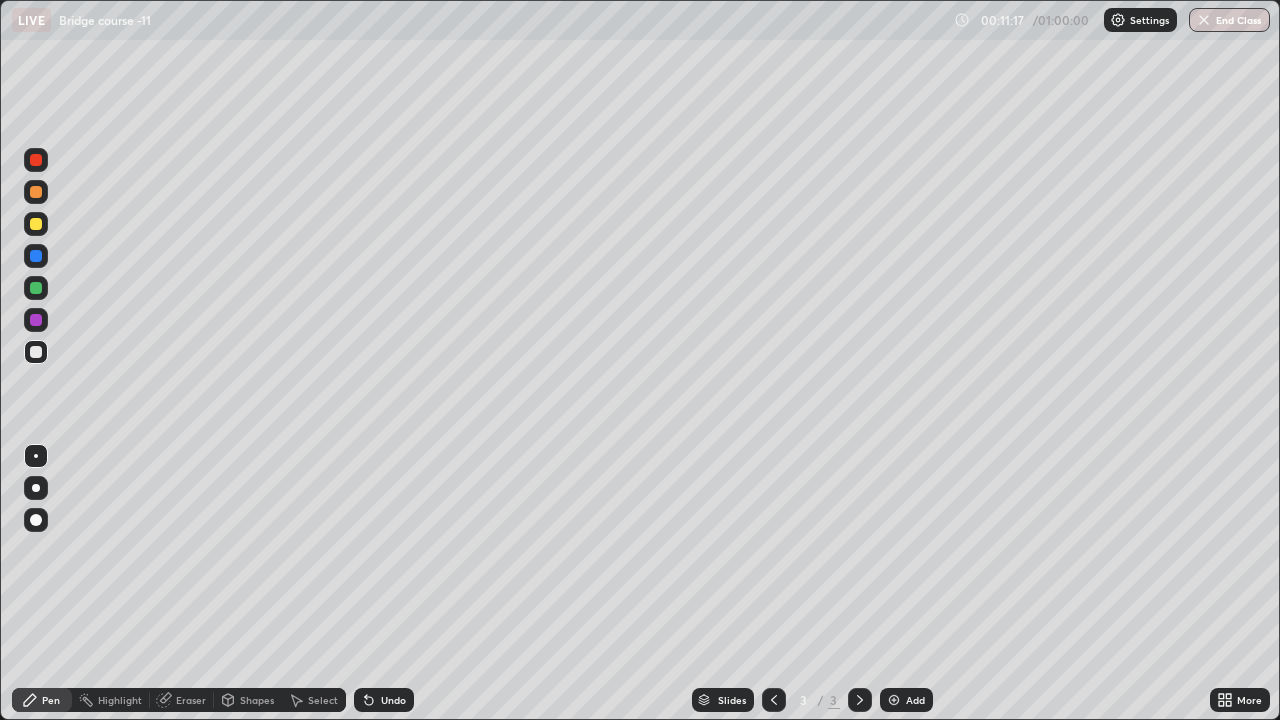 click on "Undo" at bounding box center (384, 700) 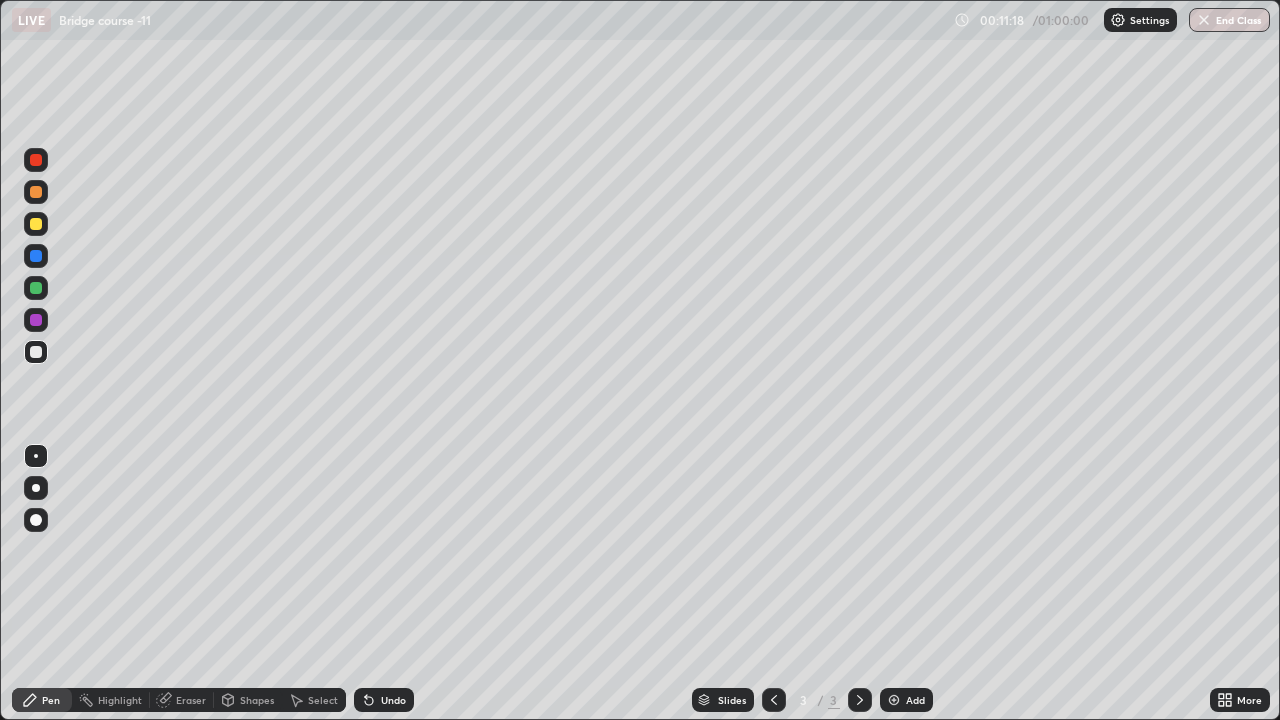 click on "Undo" at bounding box center [384, 700] 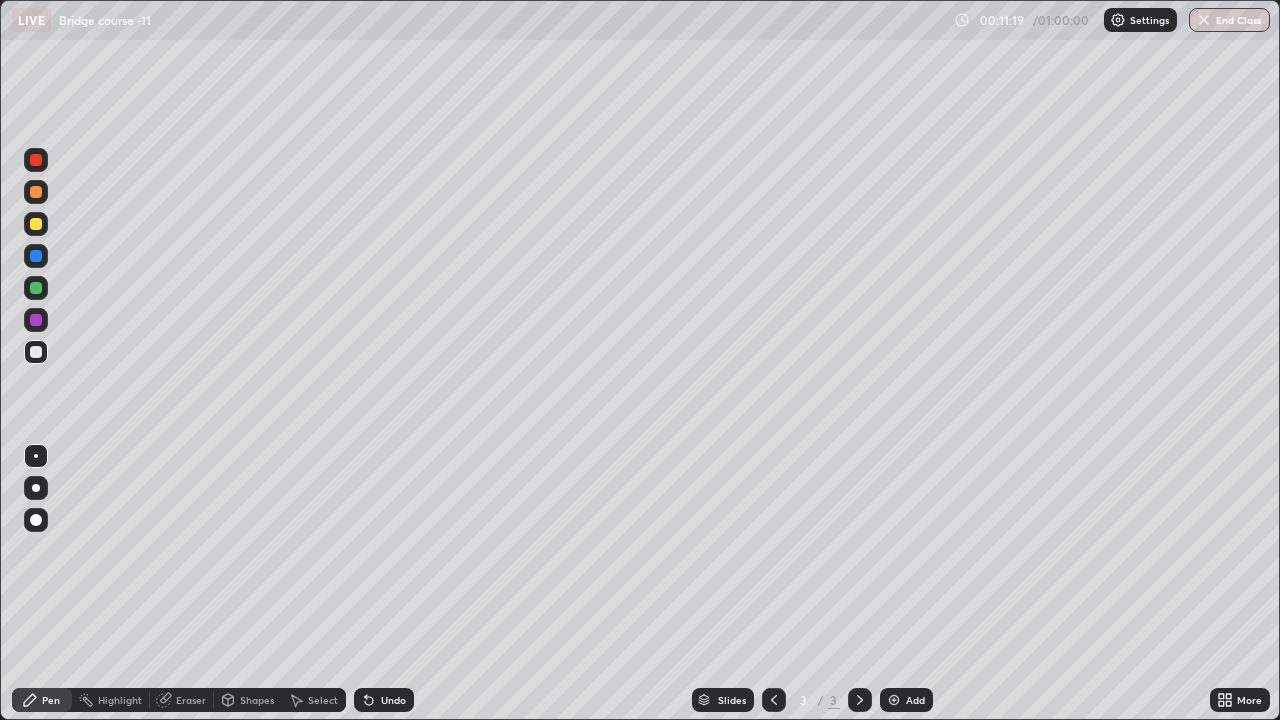 click on "Undo" at bounding box center (384, 700) 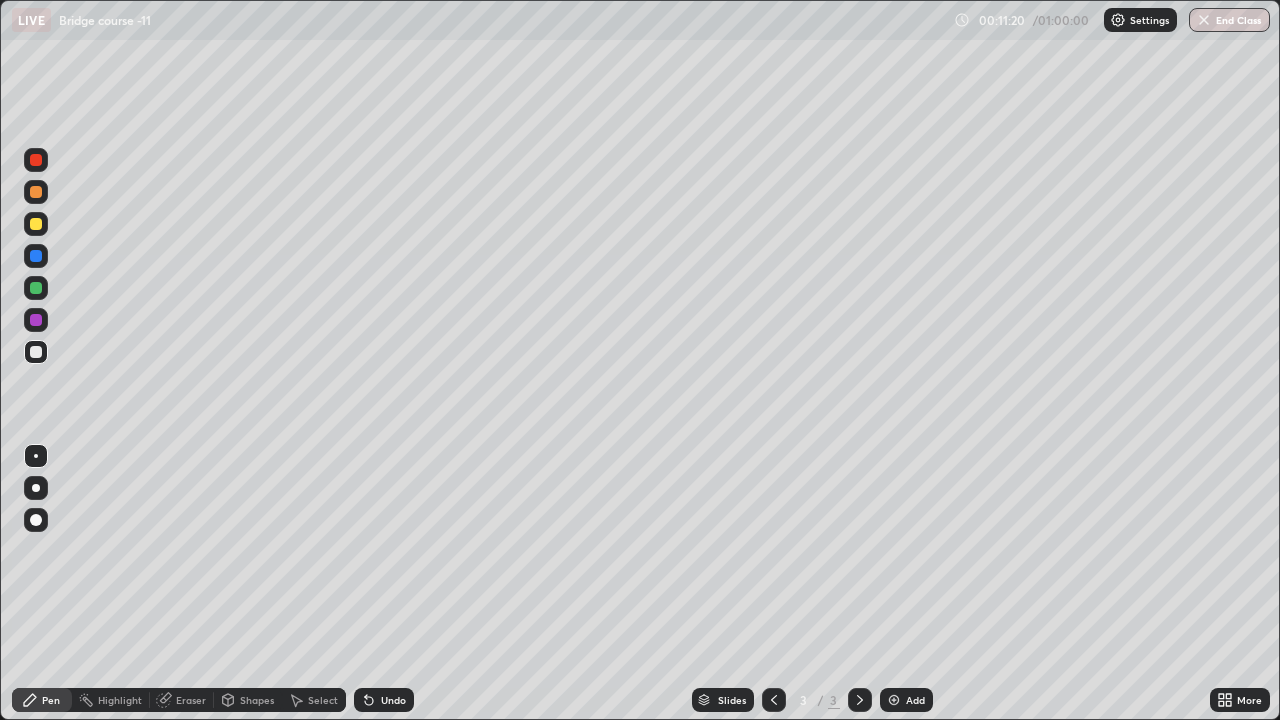 click on "Undo" at bounding box center [384, 700] 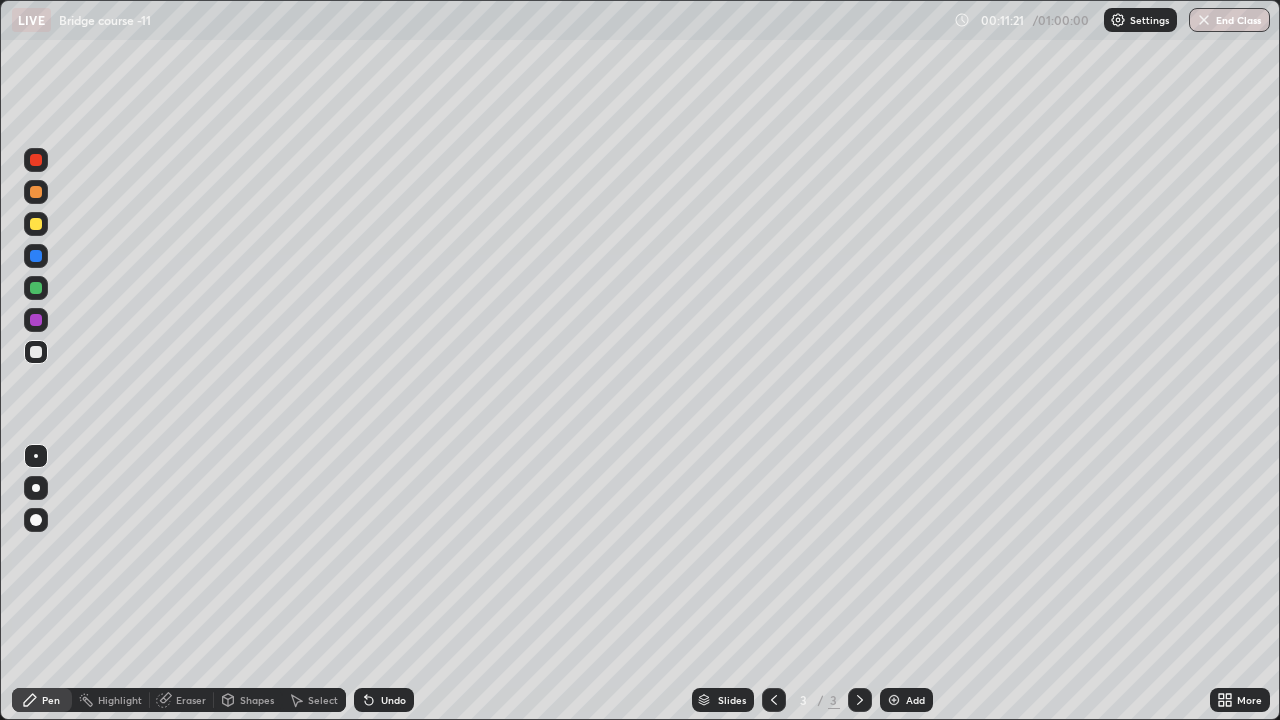 click on "Undo" at bounding box center (384, 700) 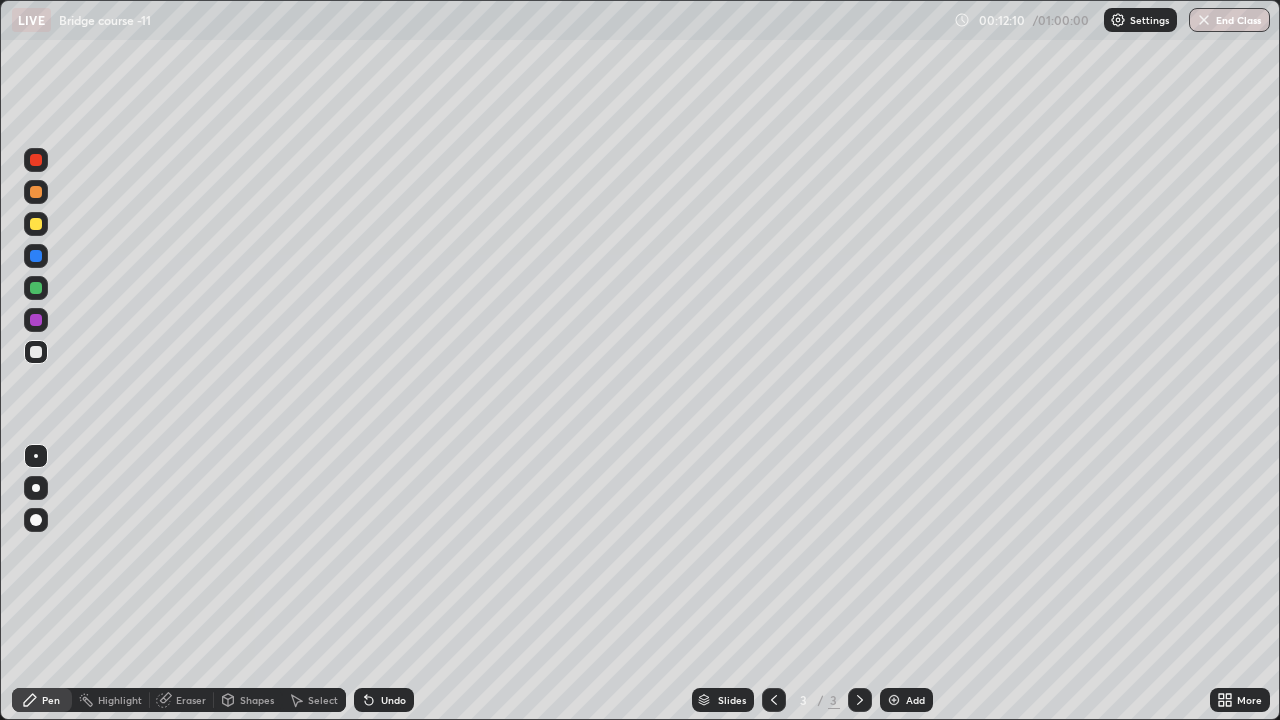 click on "Undo" at bounding box center (384, 700) 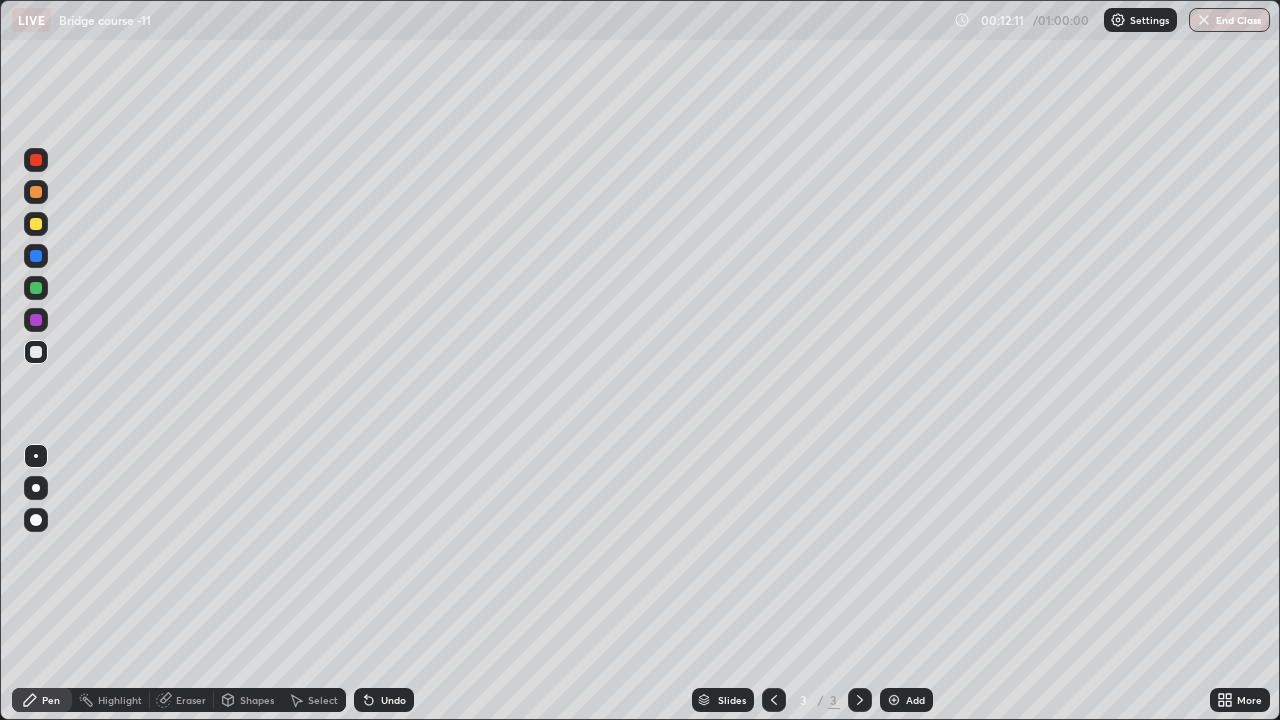 click on "Undo" at bounding box center (384, 700) 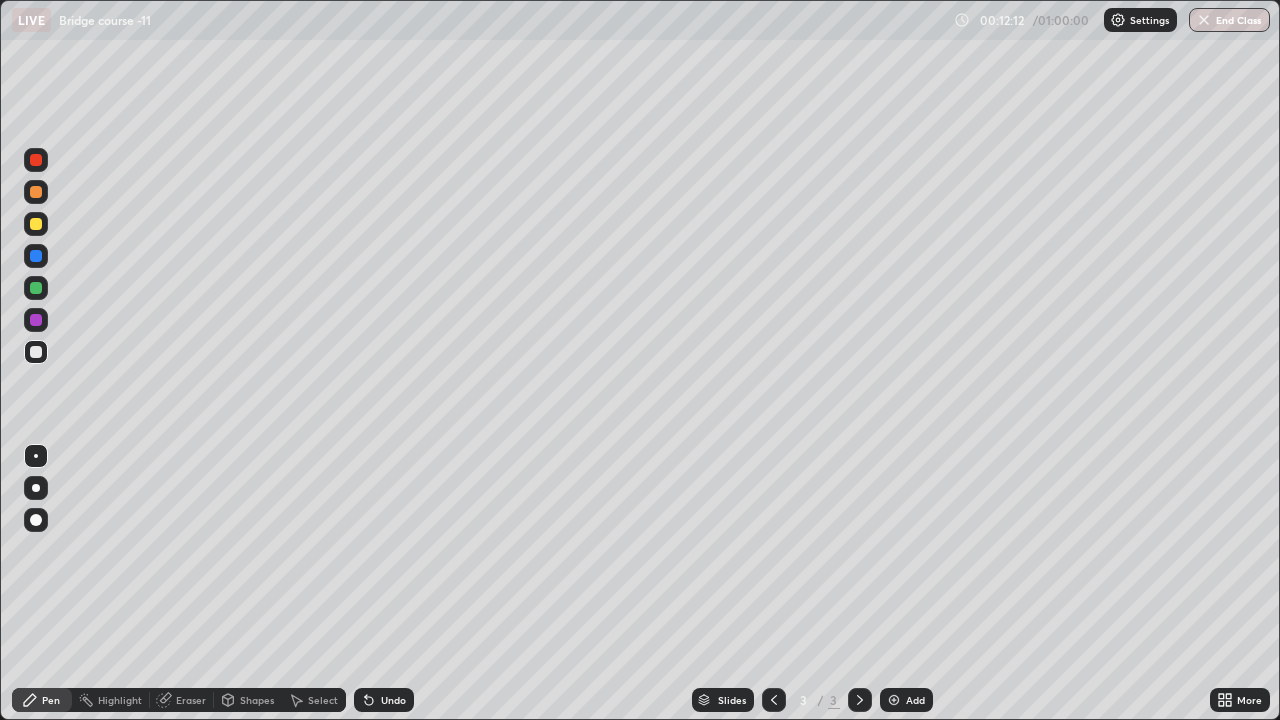 click on "Undo" at bounding box center [384, 700] 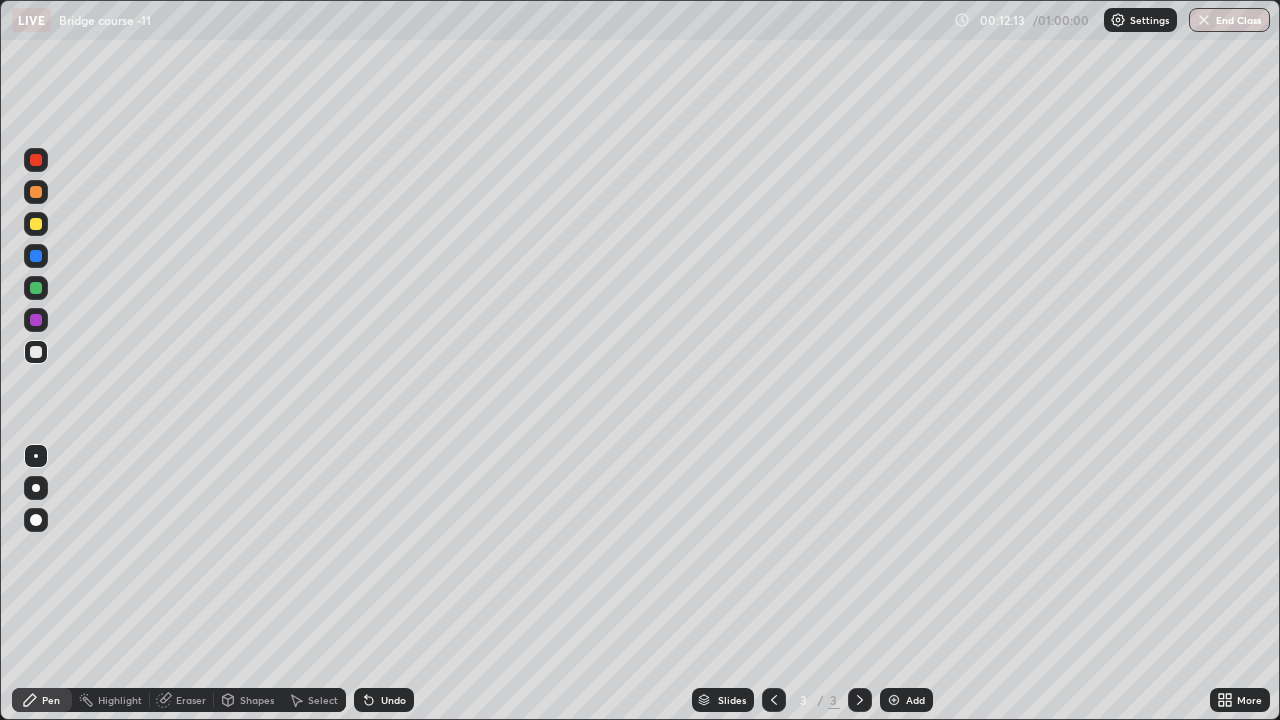 click on "Undo" at bounding box center (384, 700) 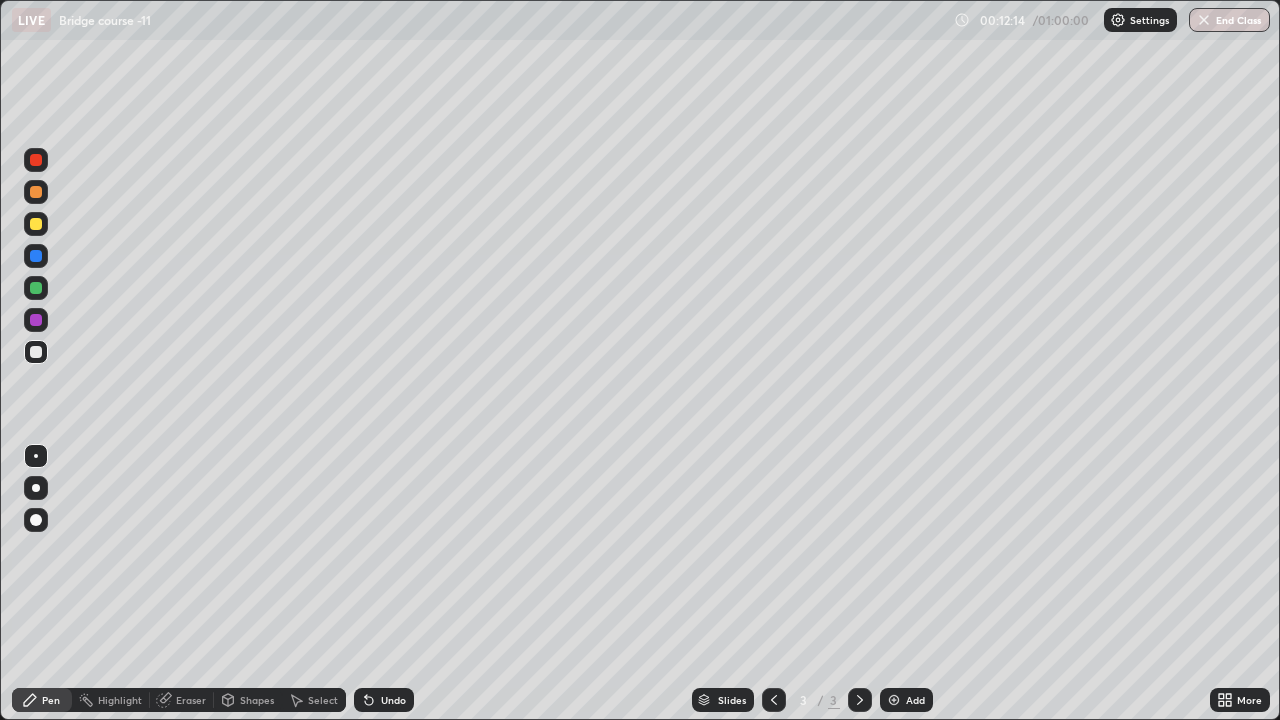 click on "Undo" at bounding box center (384, 700) 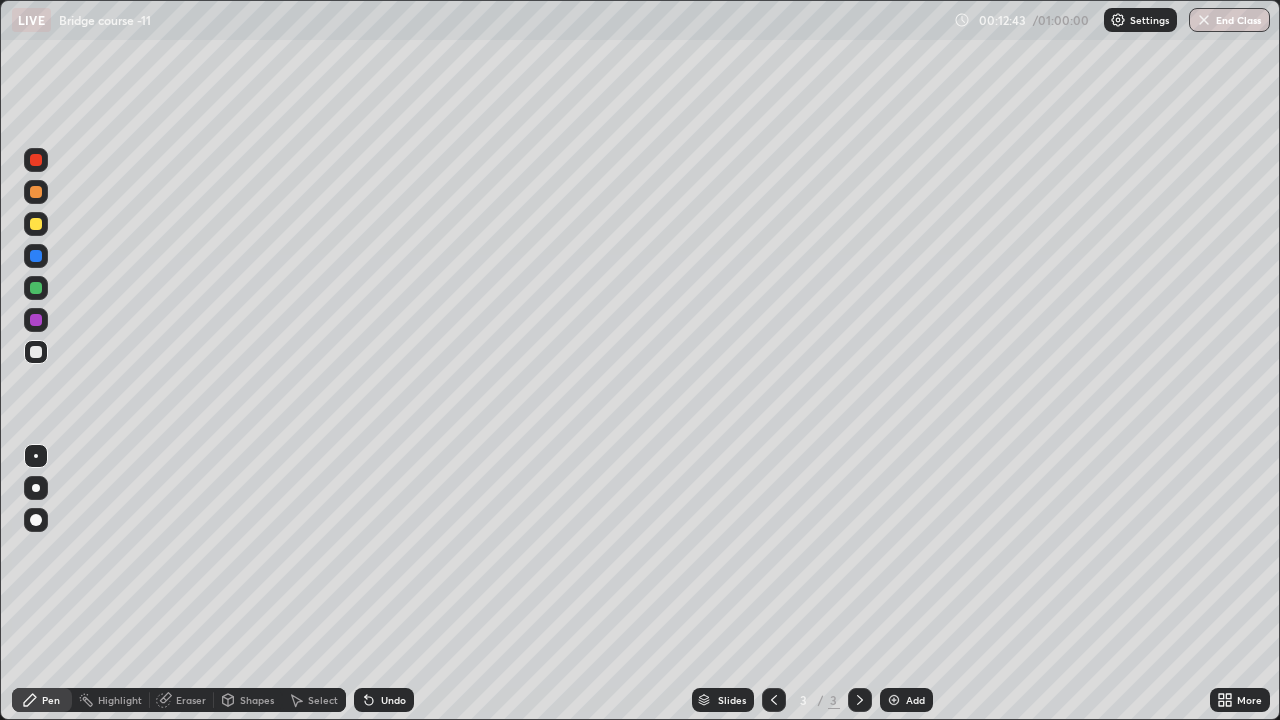 click at bounding box center (36, 192) 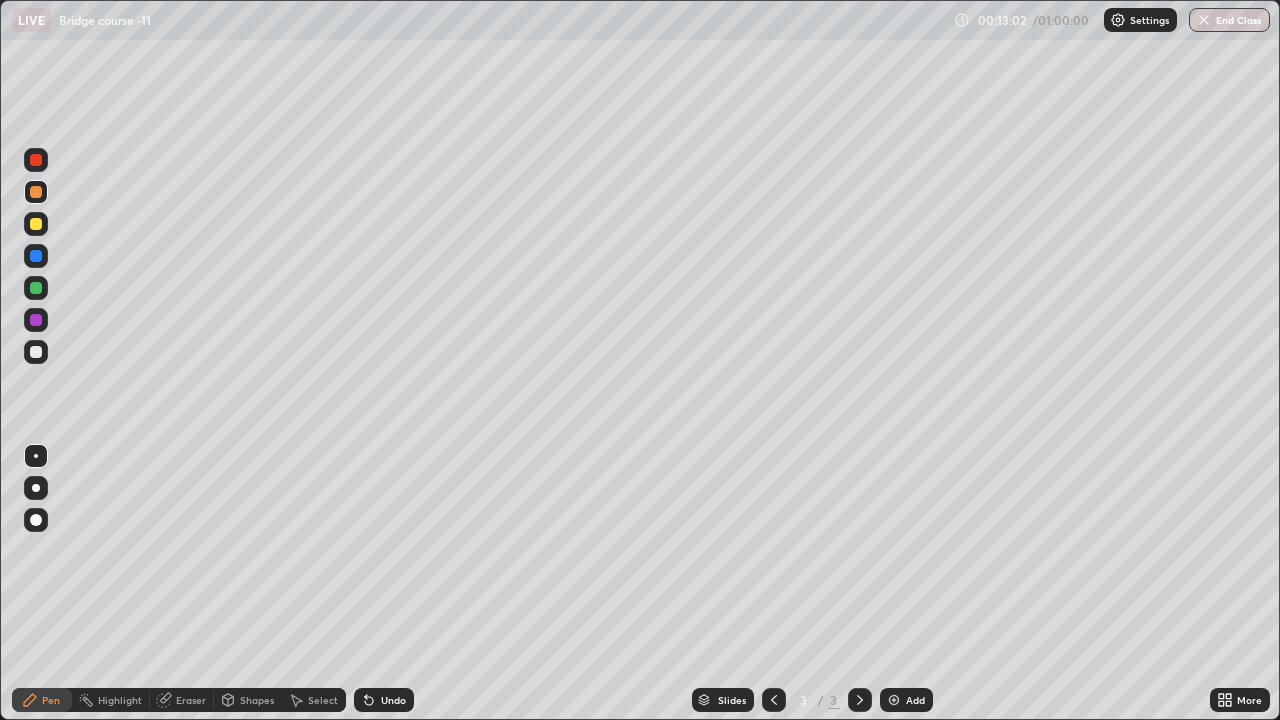 click at bounding box center (36, 352) 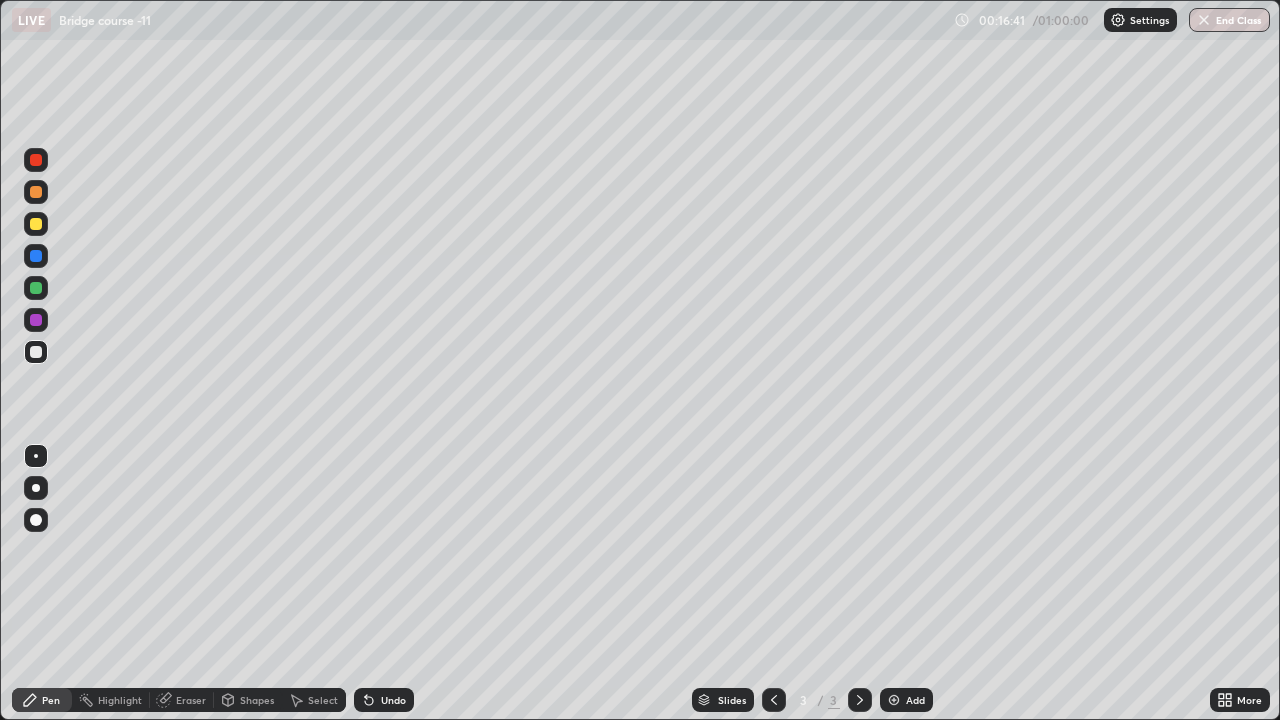 click on "Add" at bounding box center [915, 700] 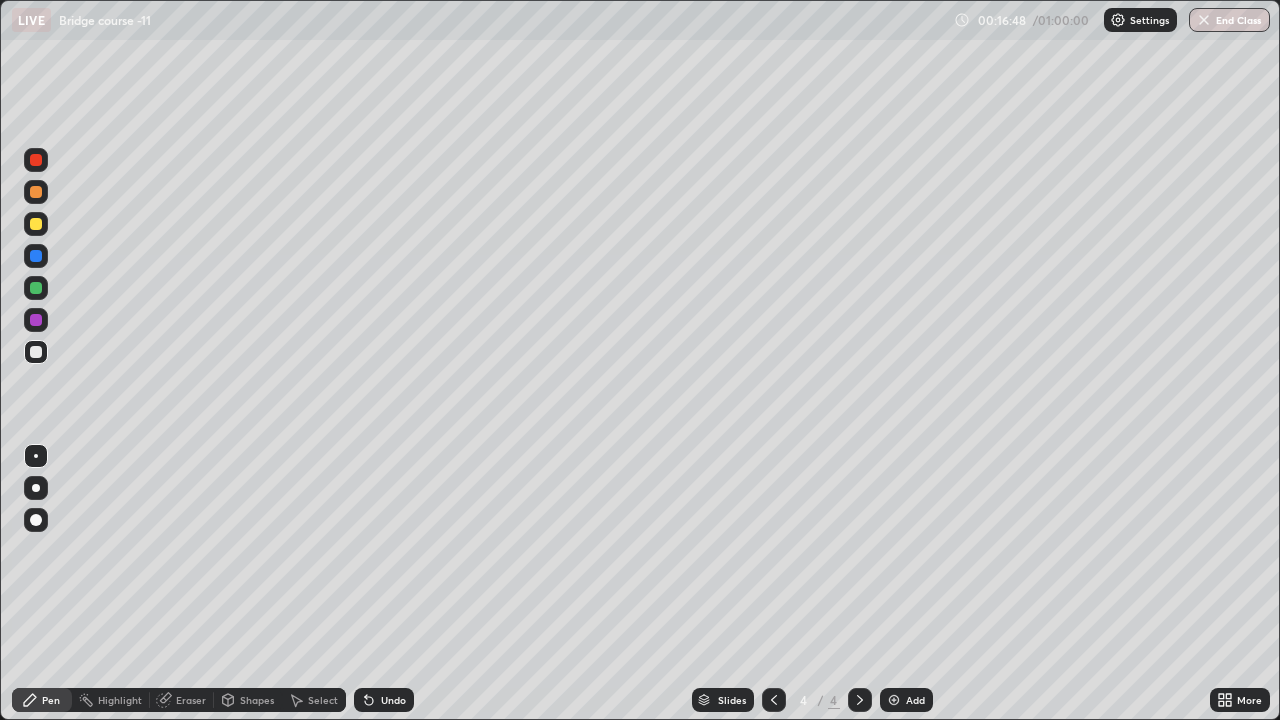 click at bounding box center (36, 192) 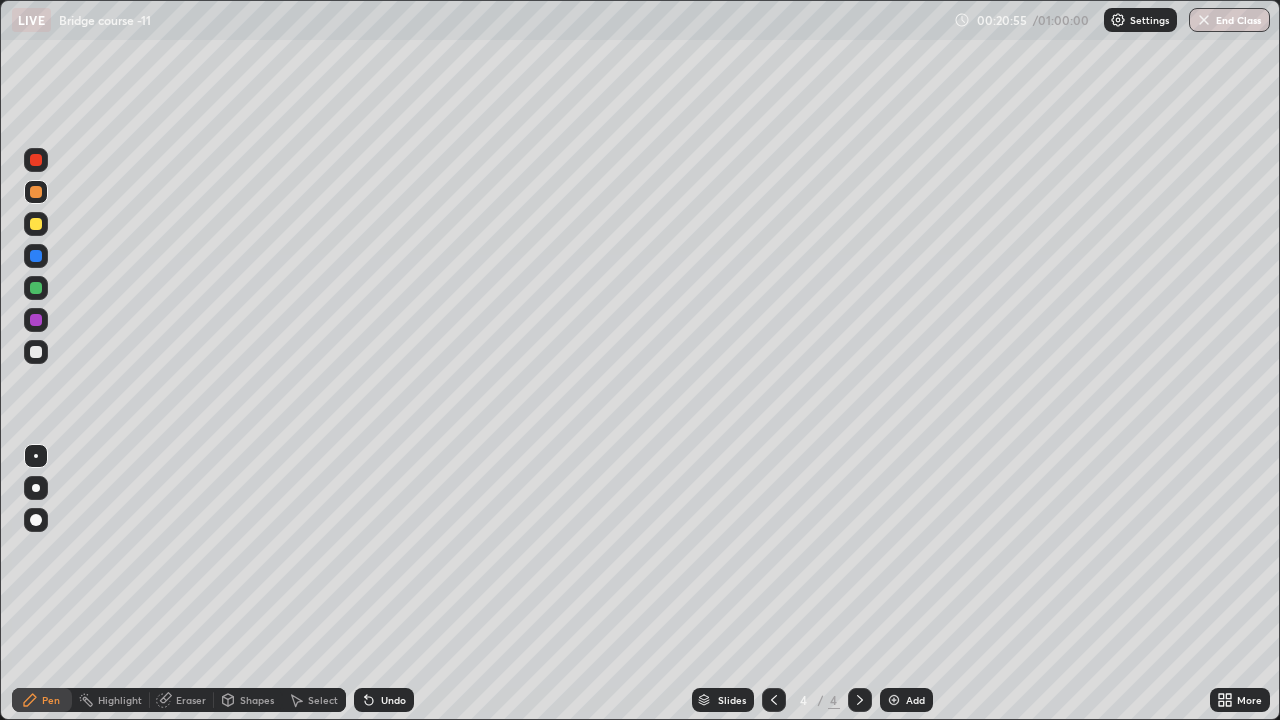 click on "Undo" at bounding box center [393, 700] 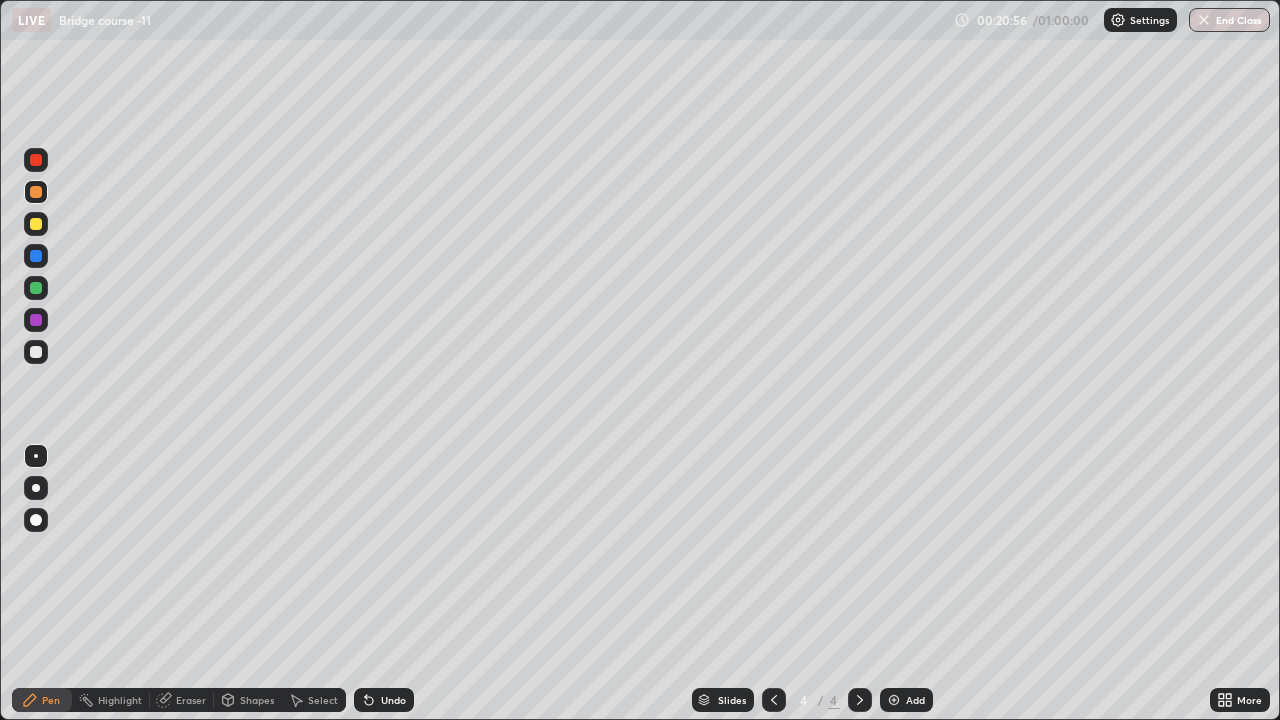 click on "Undo" at bounding box center (384, 700) 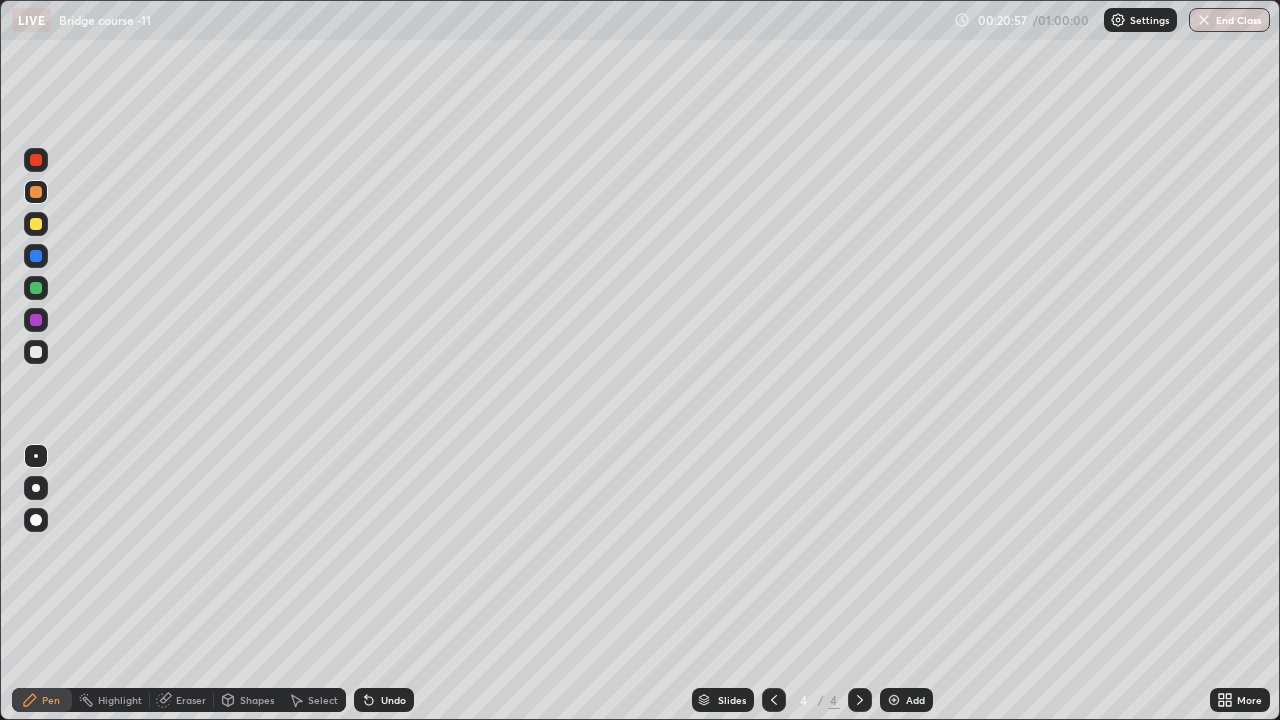 click on "Undo" at bounding box center [380, 700] 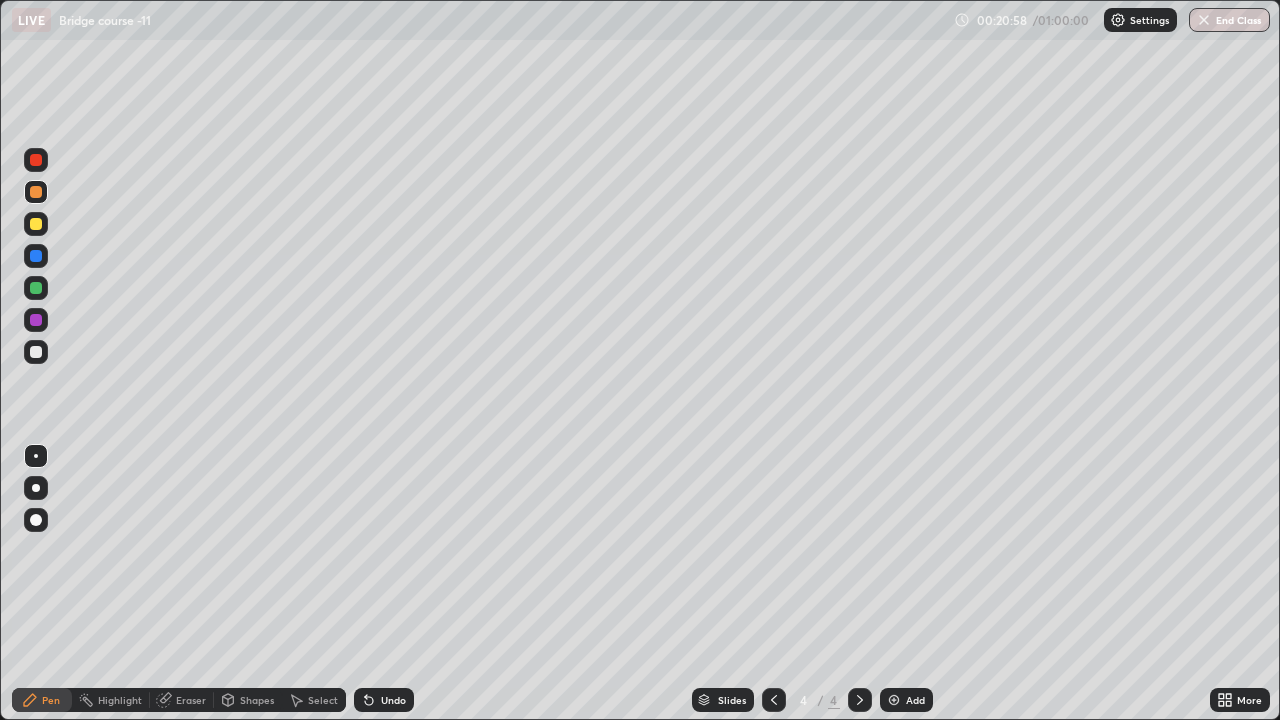 click on "Undo" at bounding box center [384, 700] 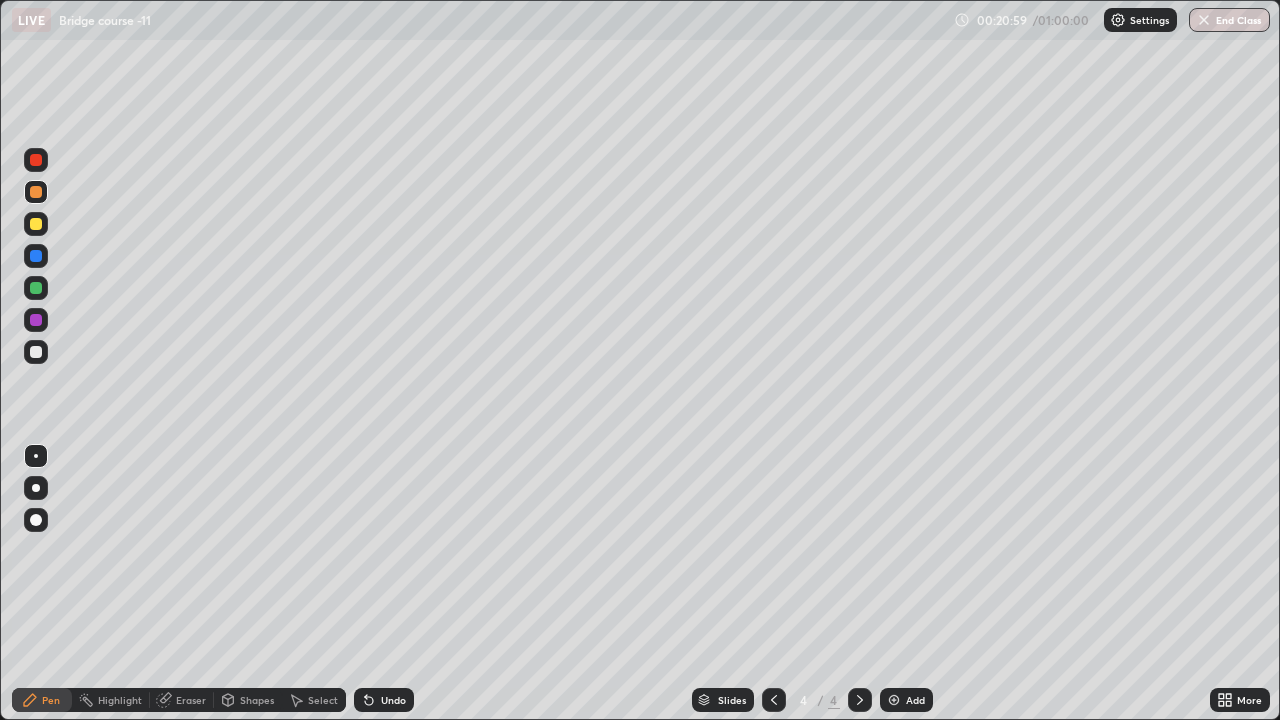 click on "Undo" at bounding box center [384, 700] 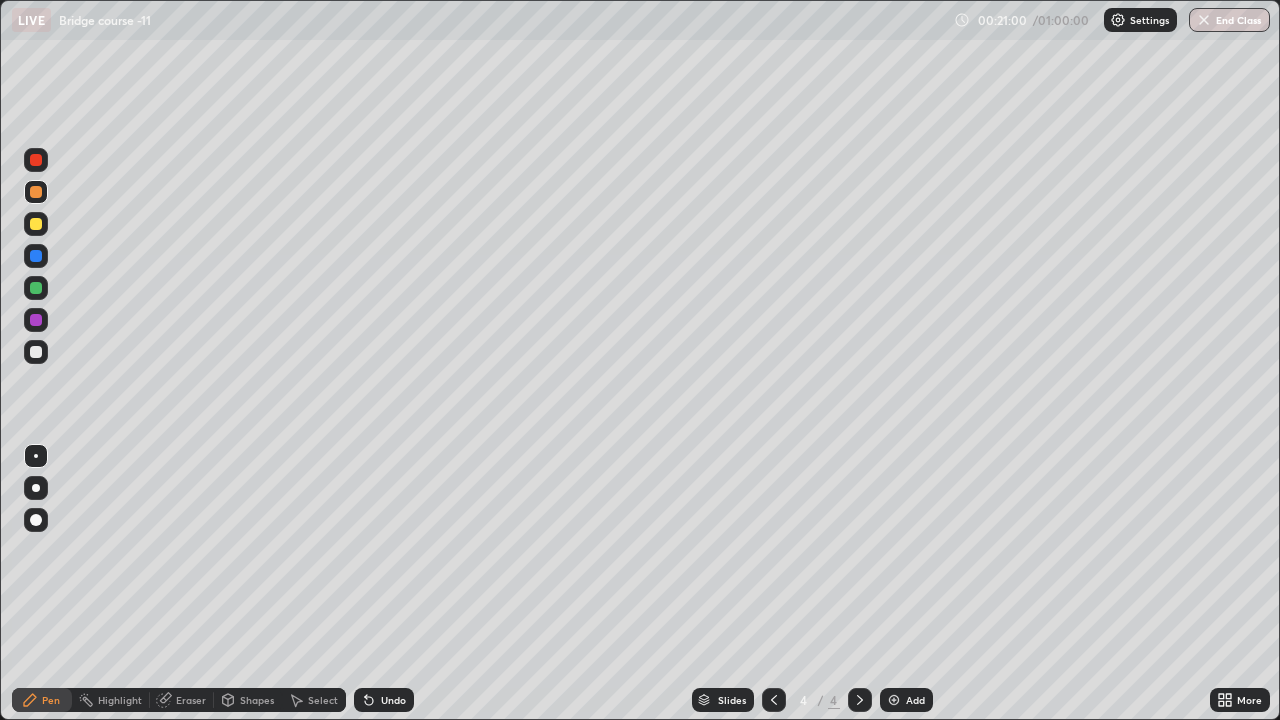 click on "Undo" at bounding box center (393, 700) 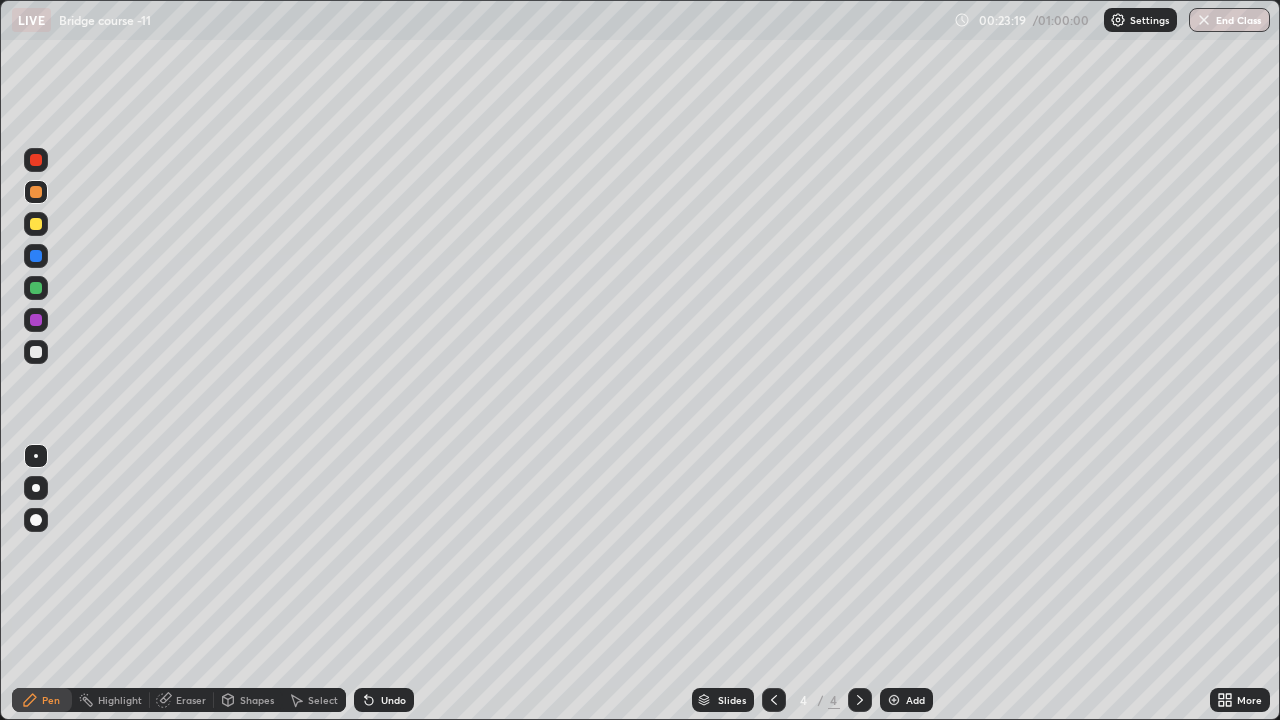 click at bounding box center (36, 192) 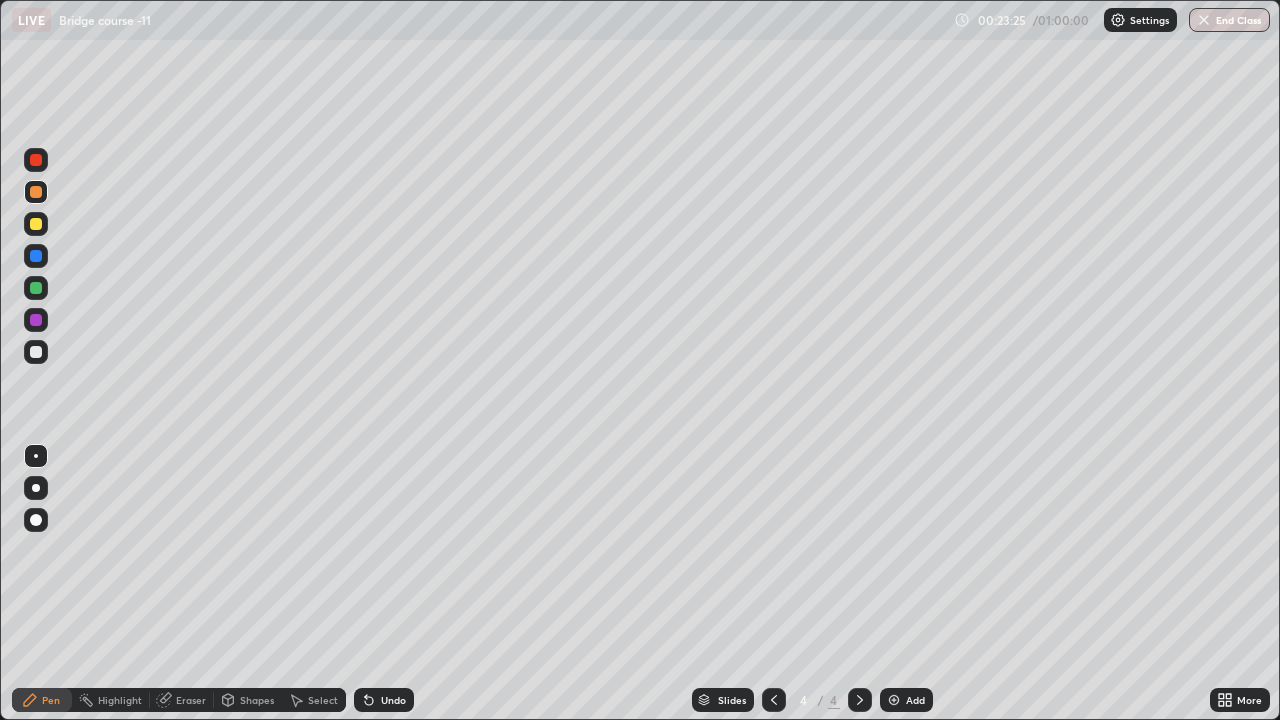 click at bounding box center [36, 352] 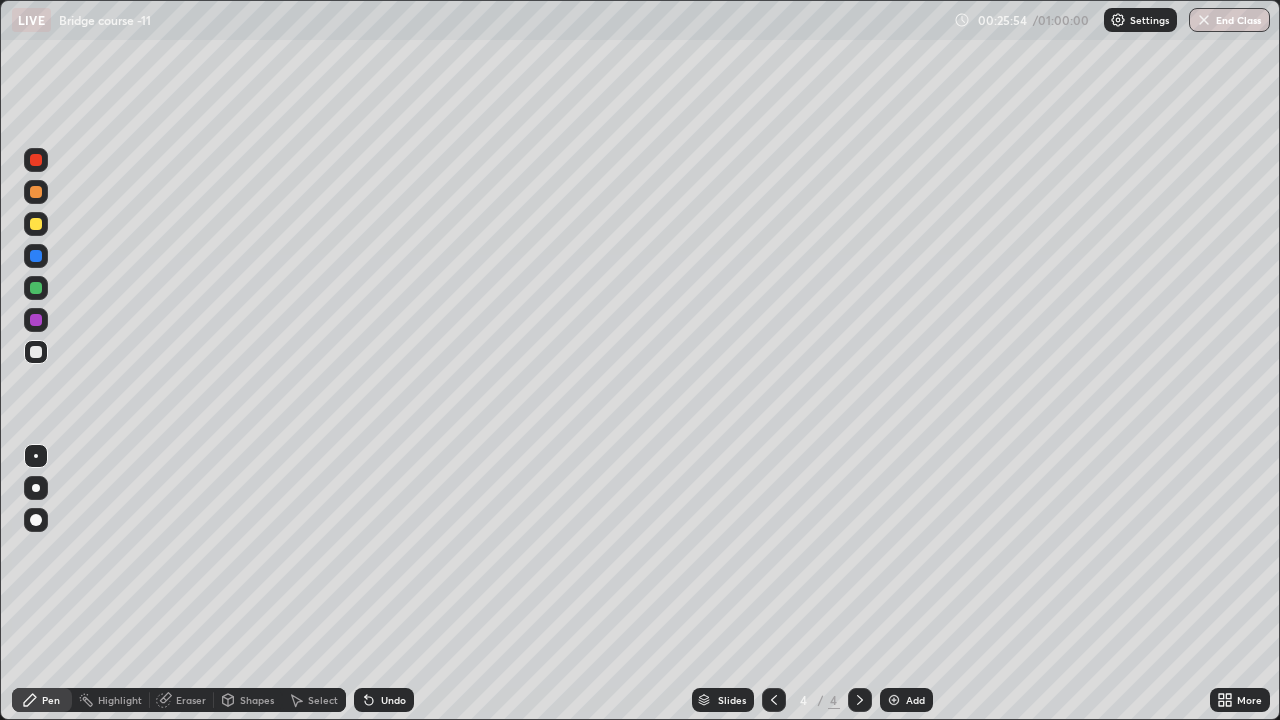 click on "Undo" at bounding box center (393, 700) 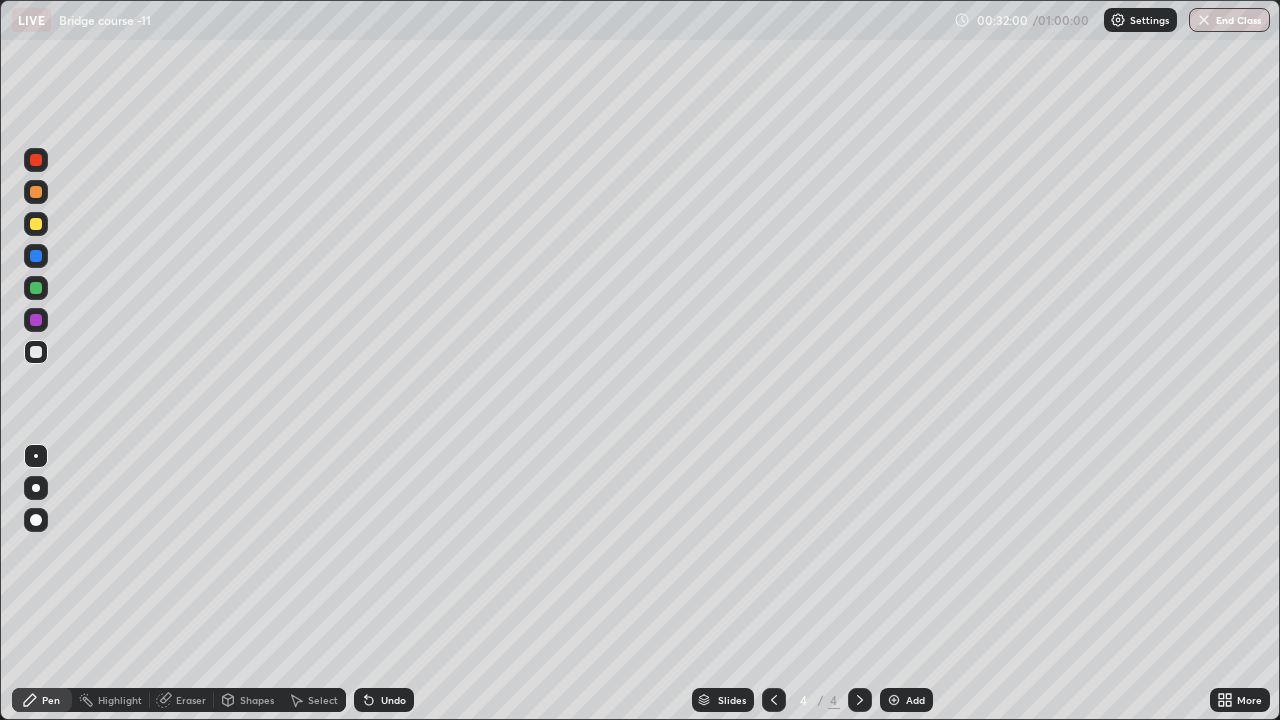 click on "Add" at bounding box center [915, 700] 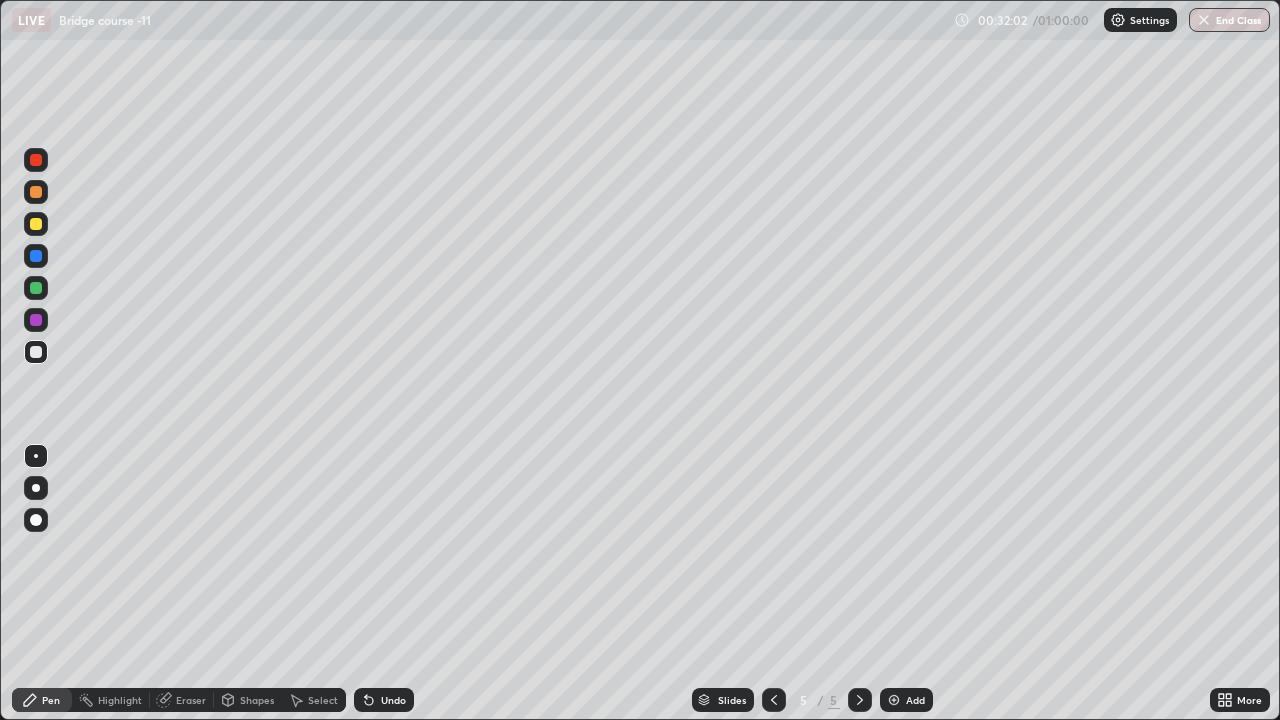 click at bounding box center [36, 192] 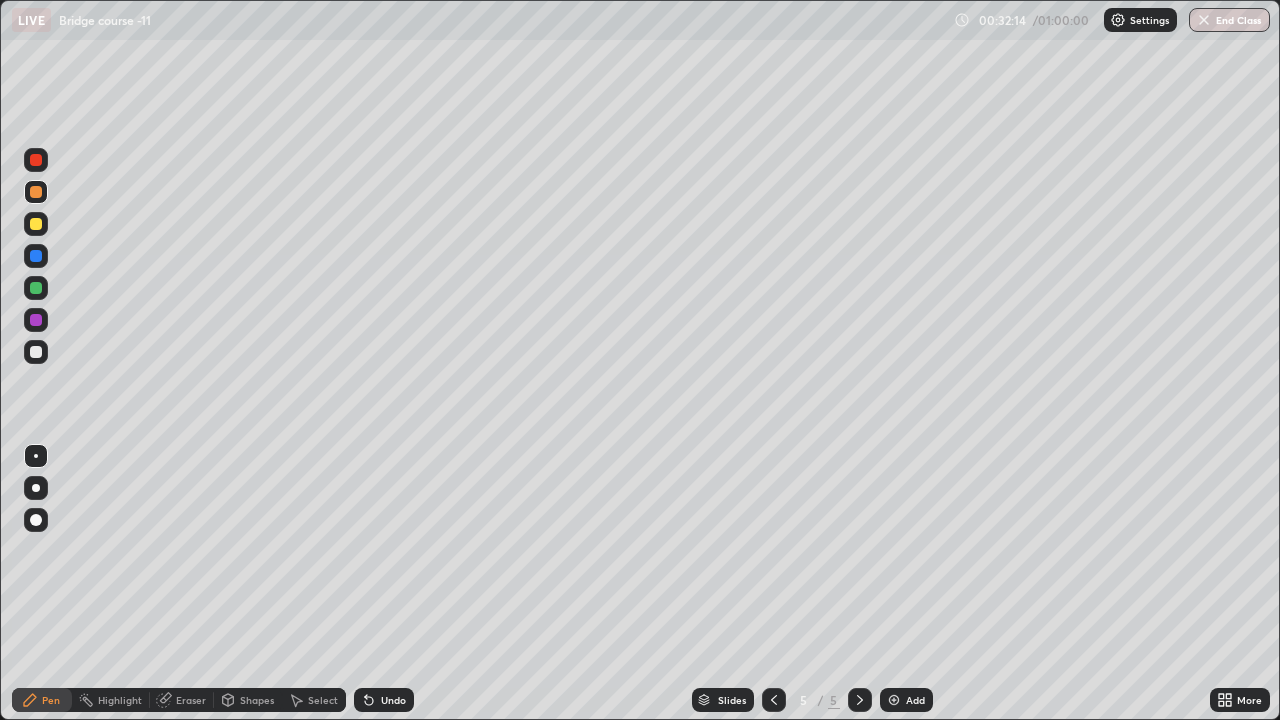 click at bounding box center (36, 352) 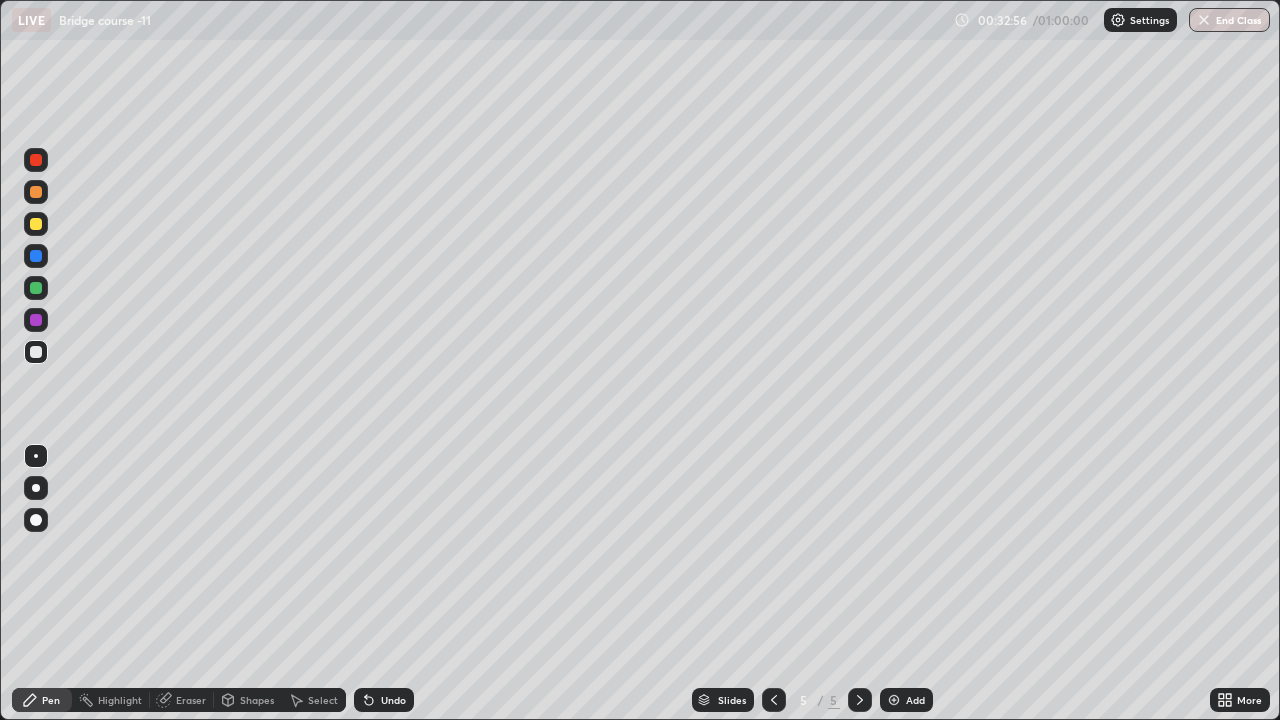 click at bounding box center [36, 192] 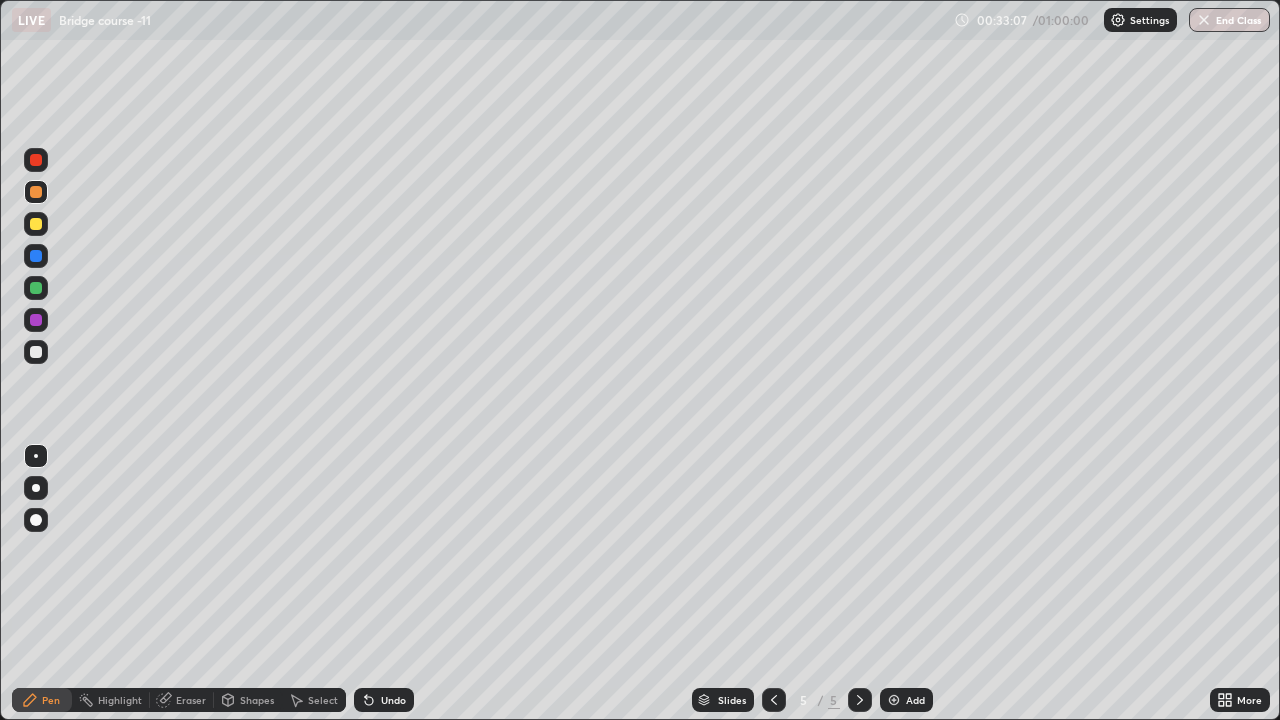 click at bounding box center [36, 352] 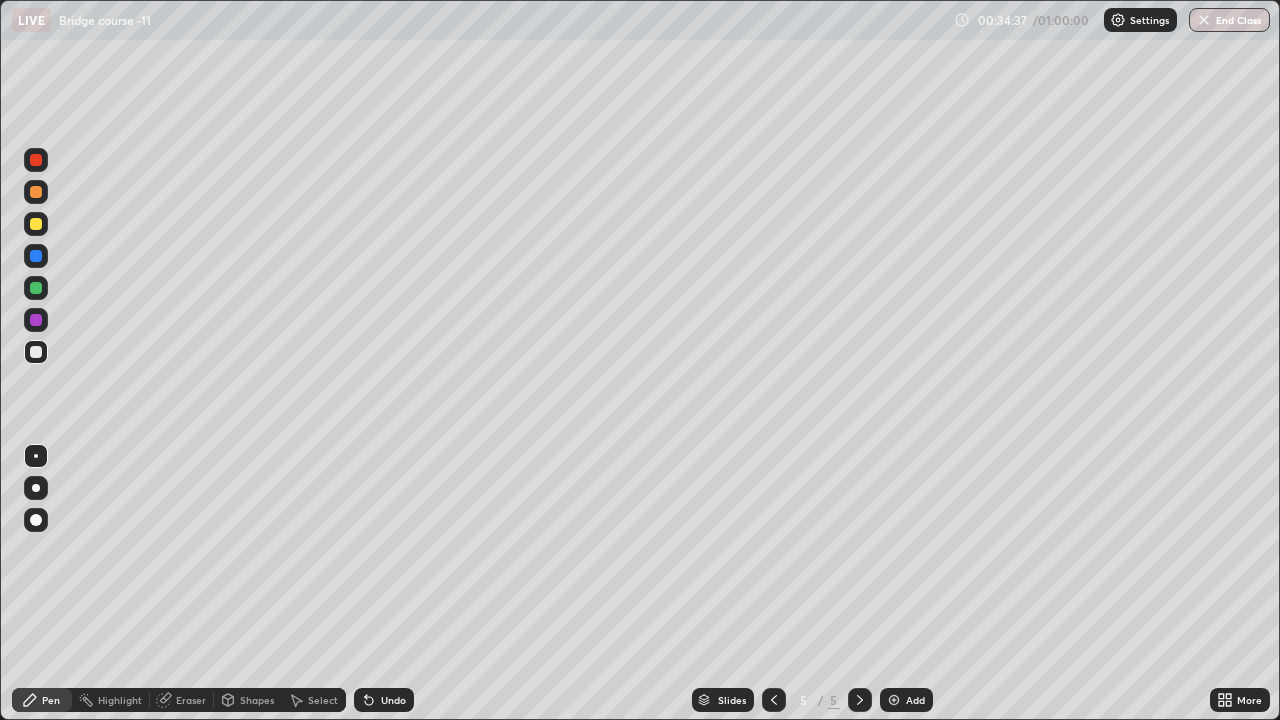 click on "Eraser" at bounding box center (191, 700) 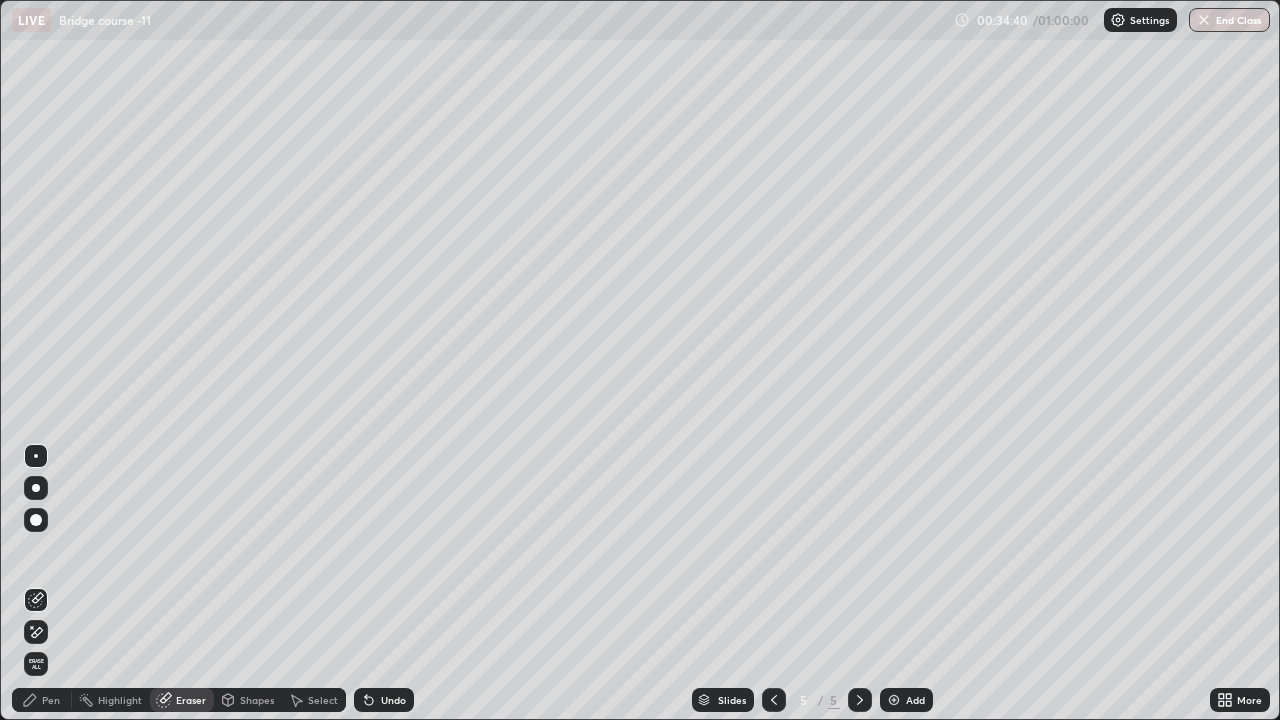 click on "Pen" at bounding box center (51, 700) 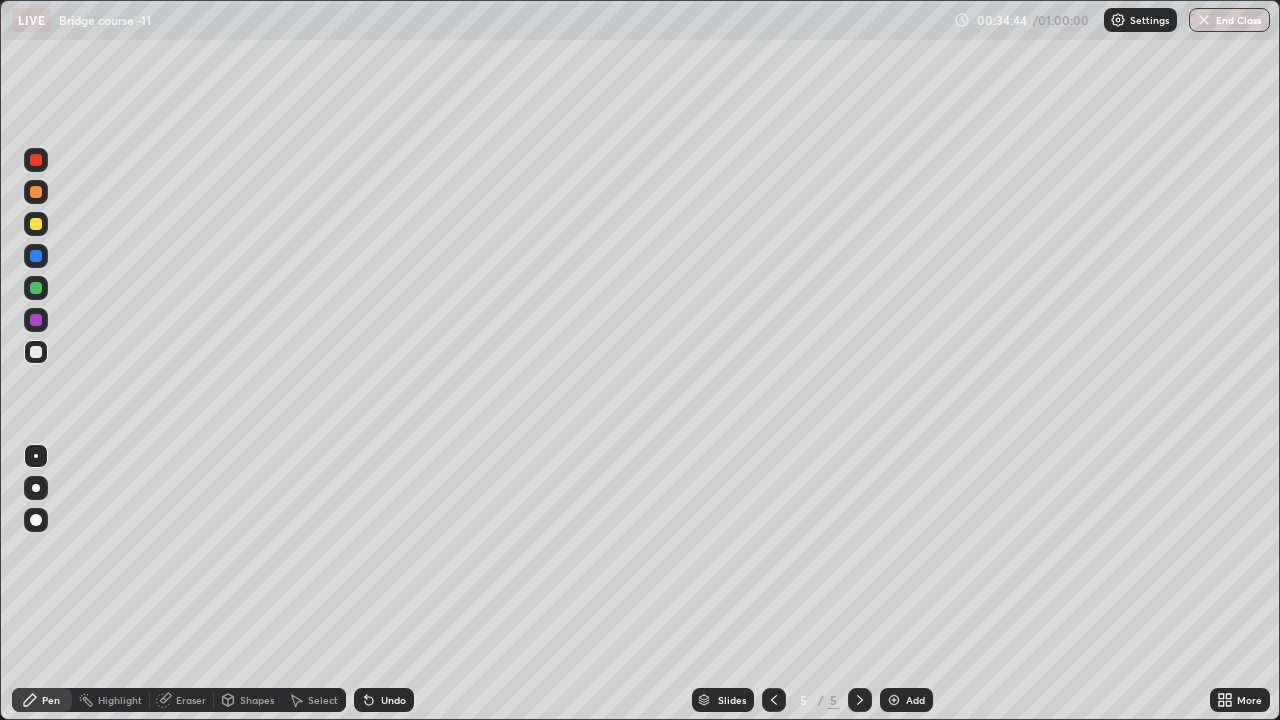 click on "Eraser" at bounding box center (191, 700) 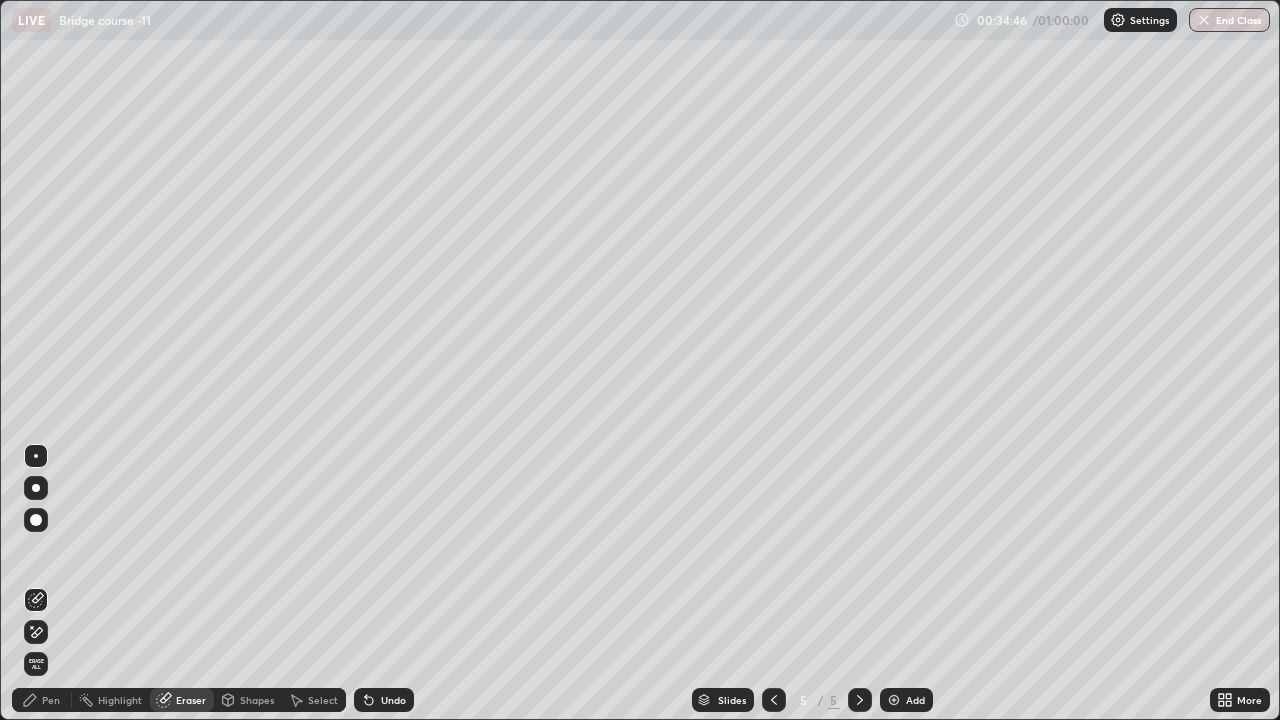 click on "Pen" at bounding box center [42, 700] 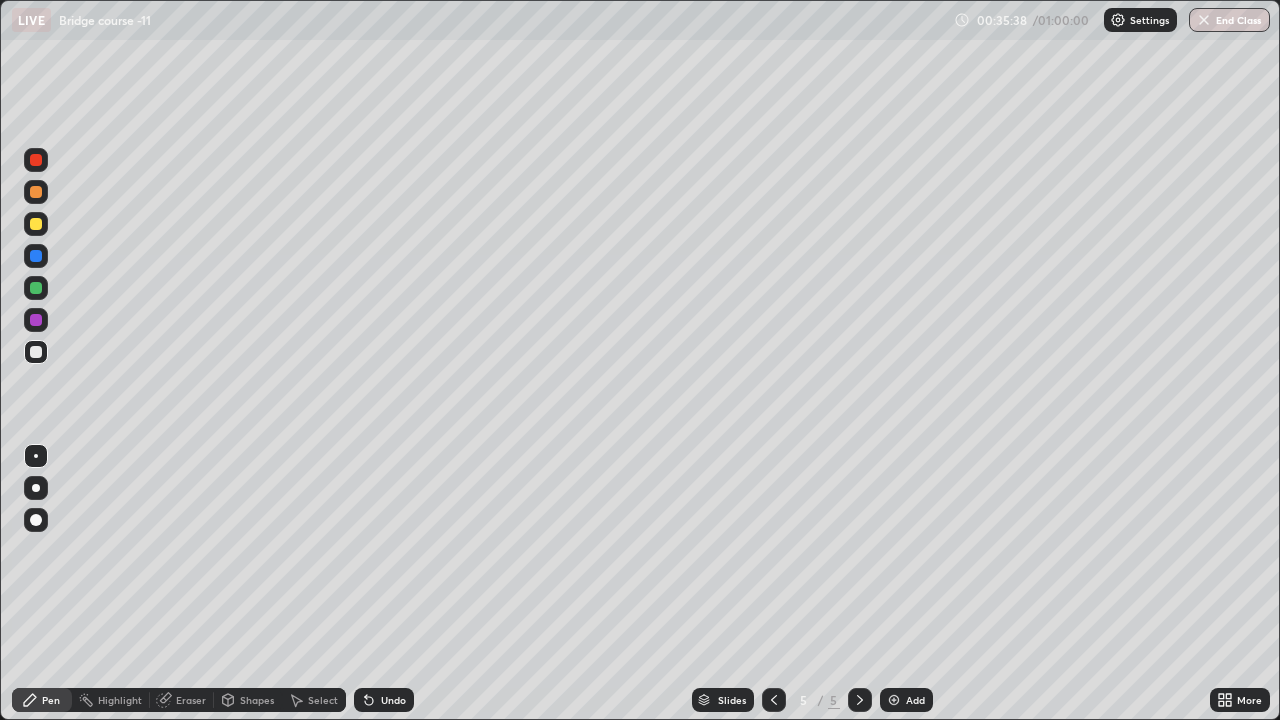 click on "Undo" at bounding box center [393, 700] 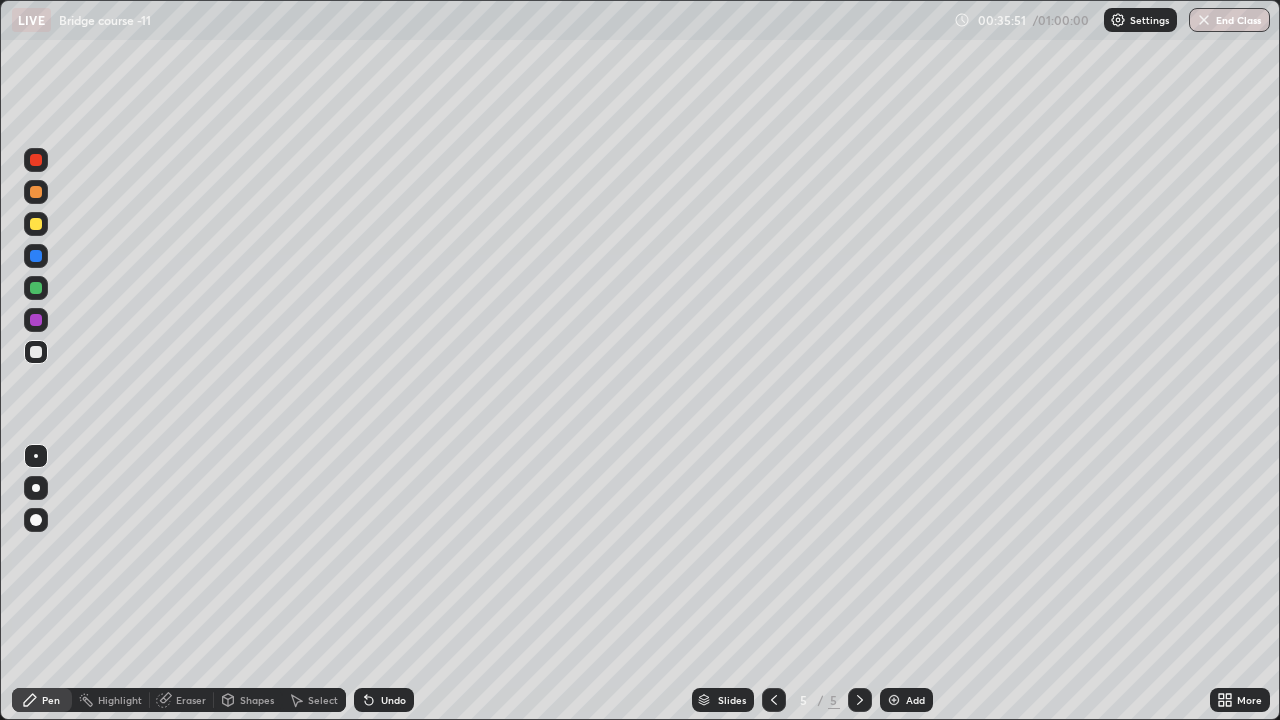 click at bounding box center [36, 192] 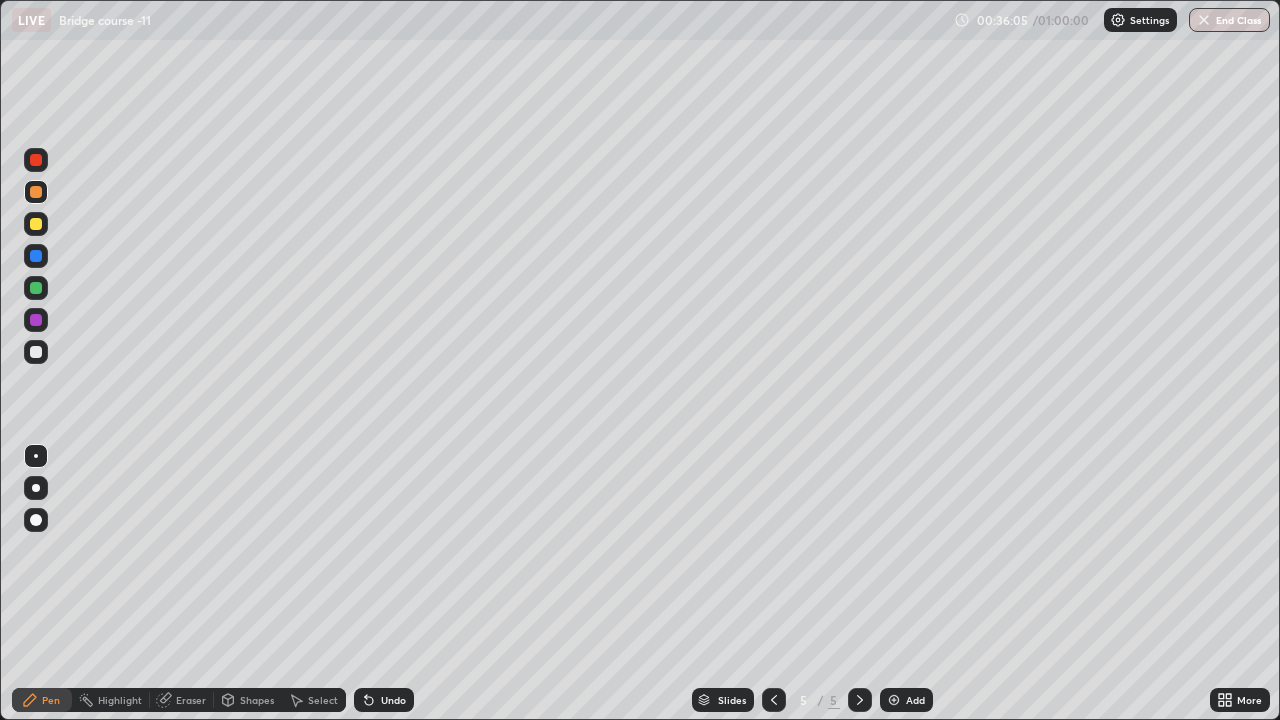 click at bounding box center (36, 352) 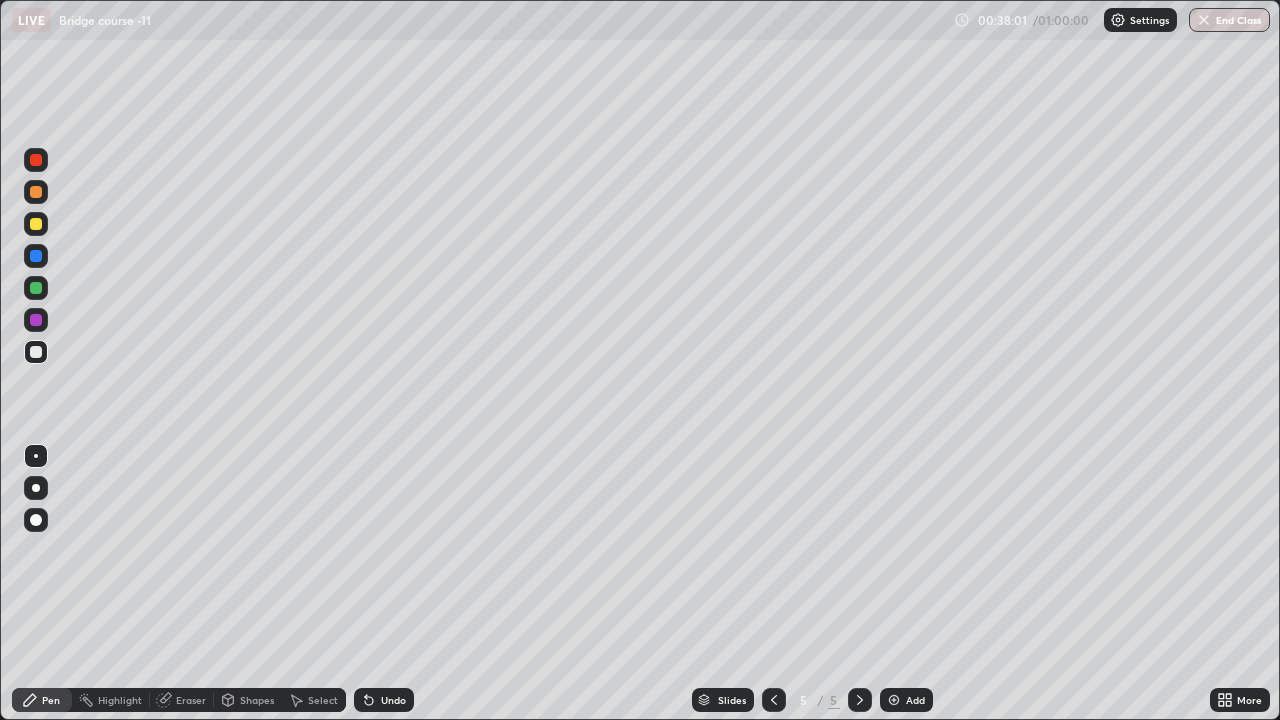 click on "Undo" at bounding box center (393, 700) 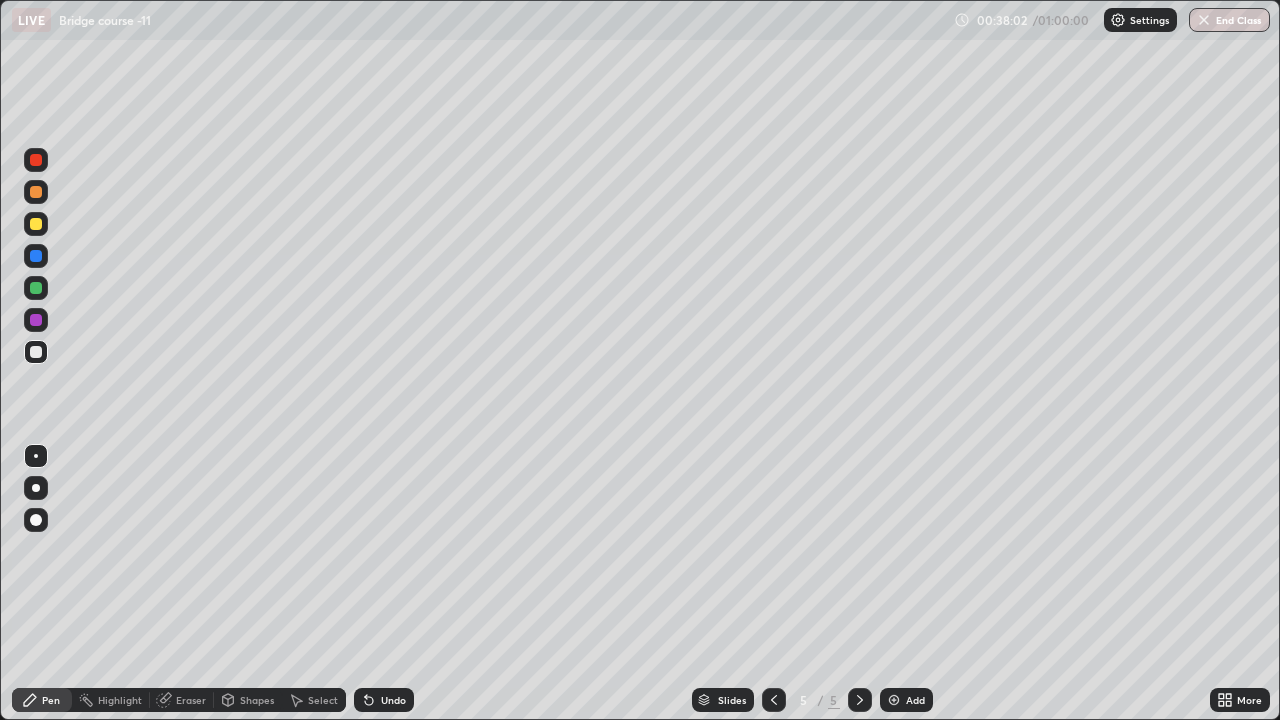 click on "Undo" at bounding box center [393, 700] 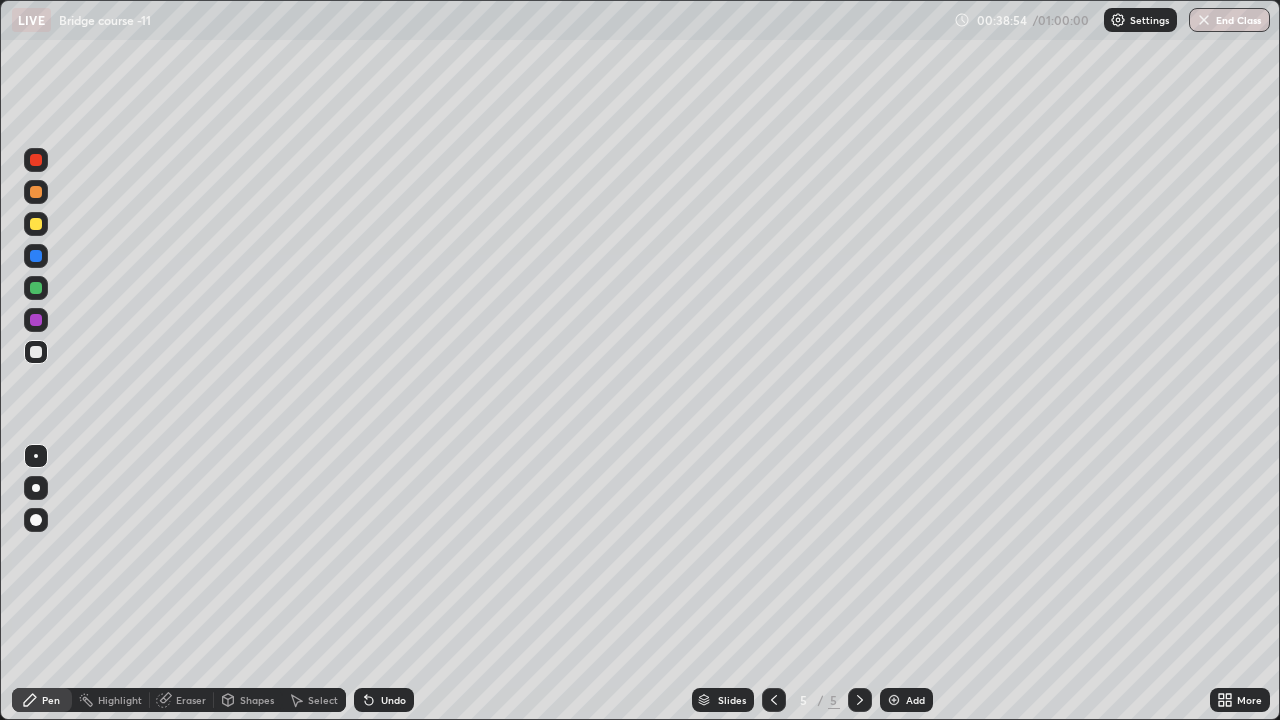 click on "Select" at bounding box center (323, 700) 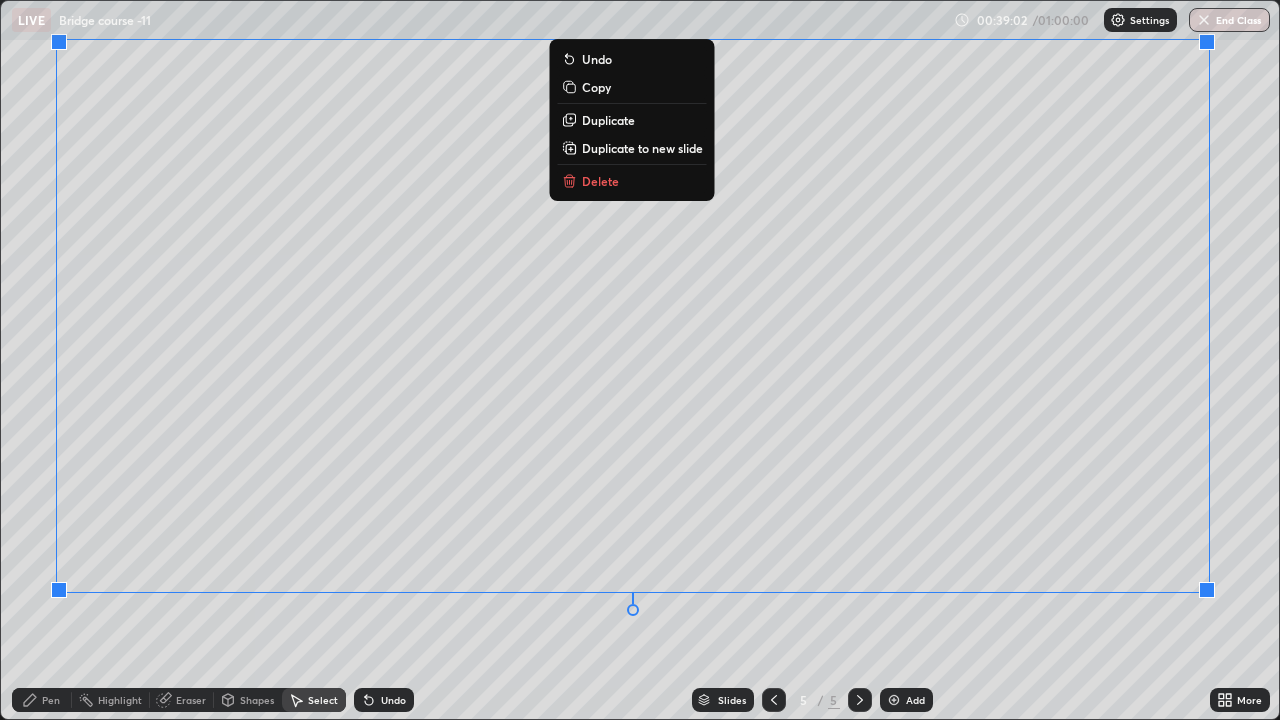 click on "Pen" at bounding box center [51, 700] 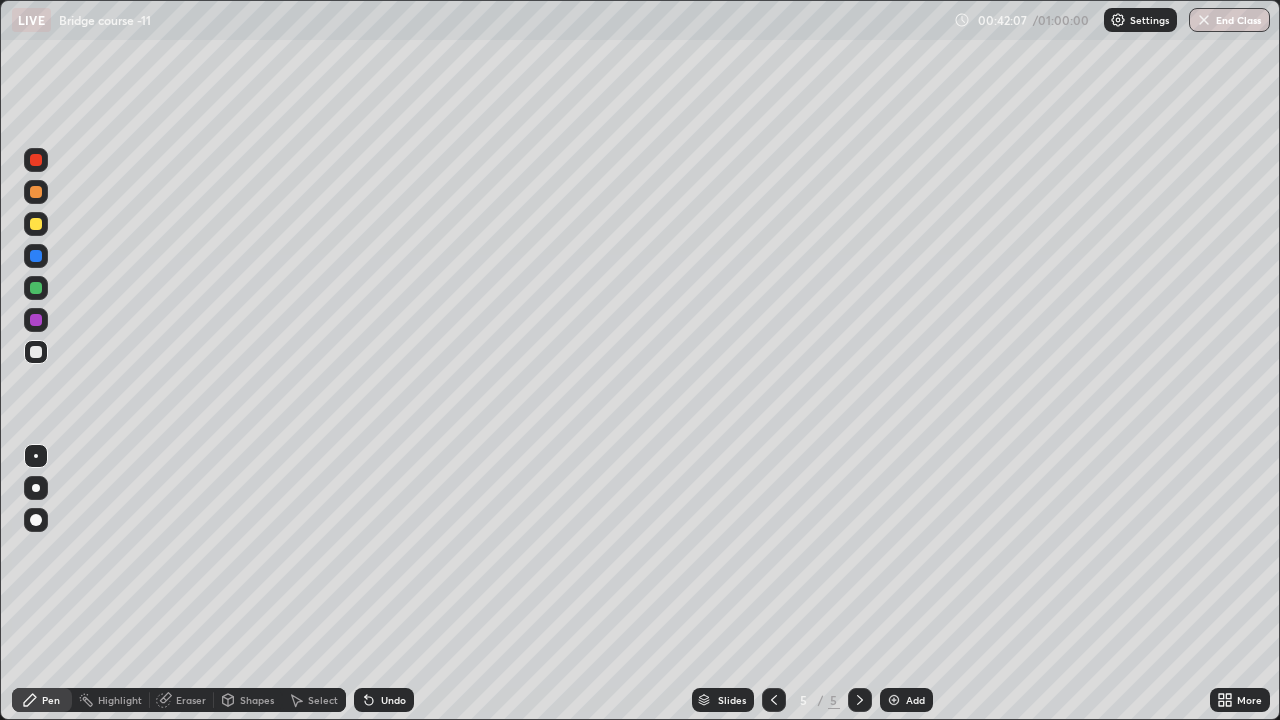 click at bounding box center (894, 700) 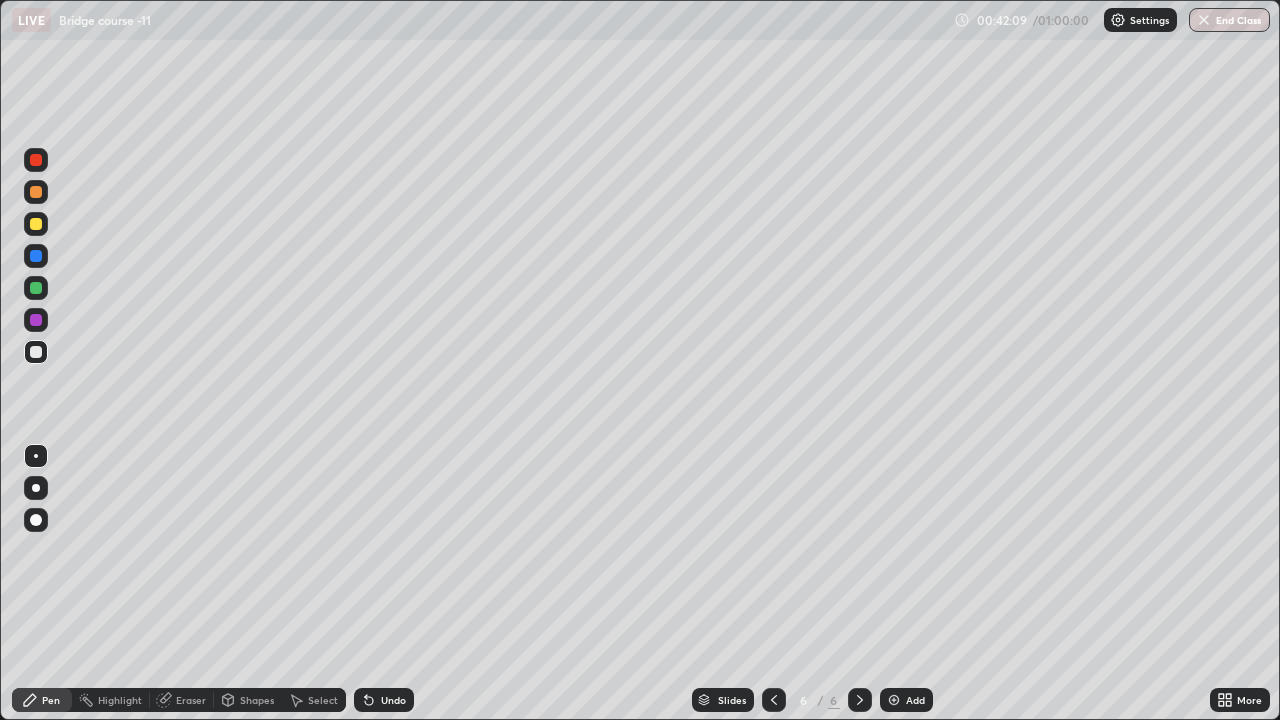 click at bounding box center [36, 192] 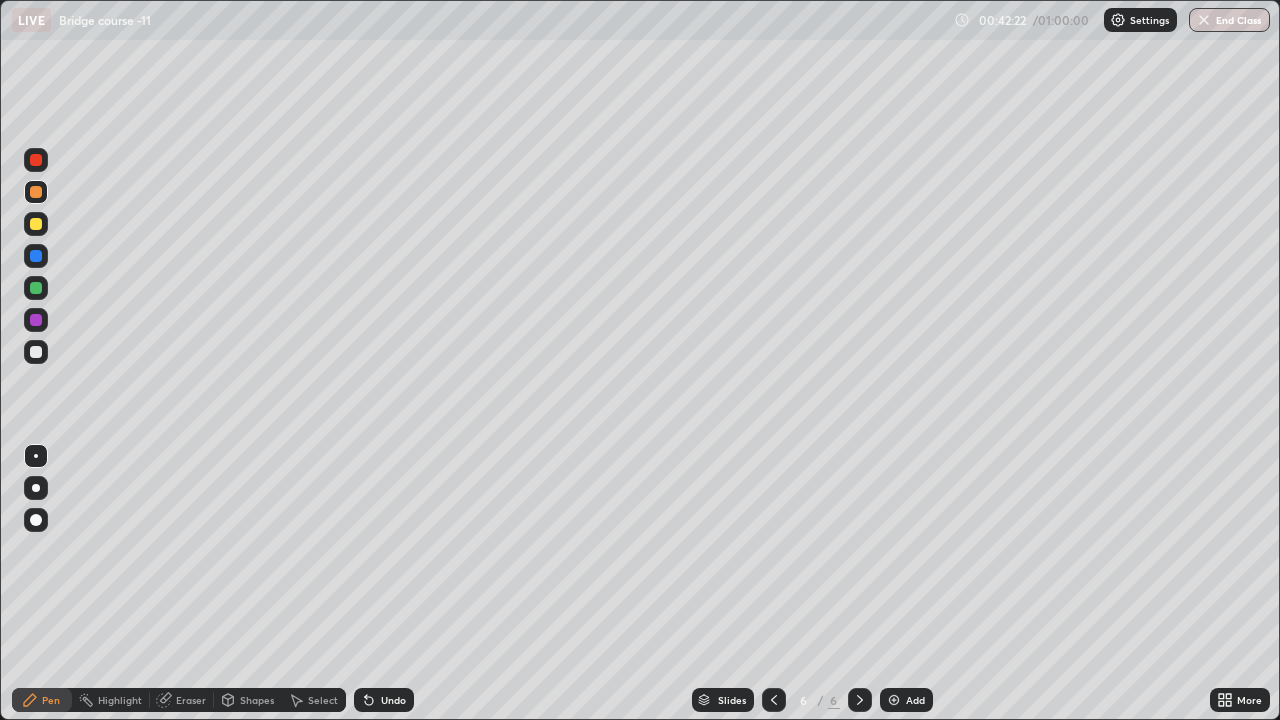 click at bounding box center [36, 192] 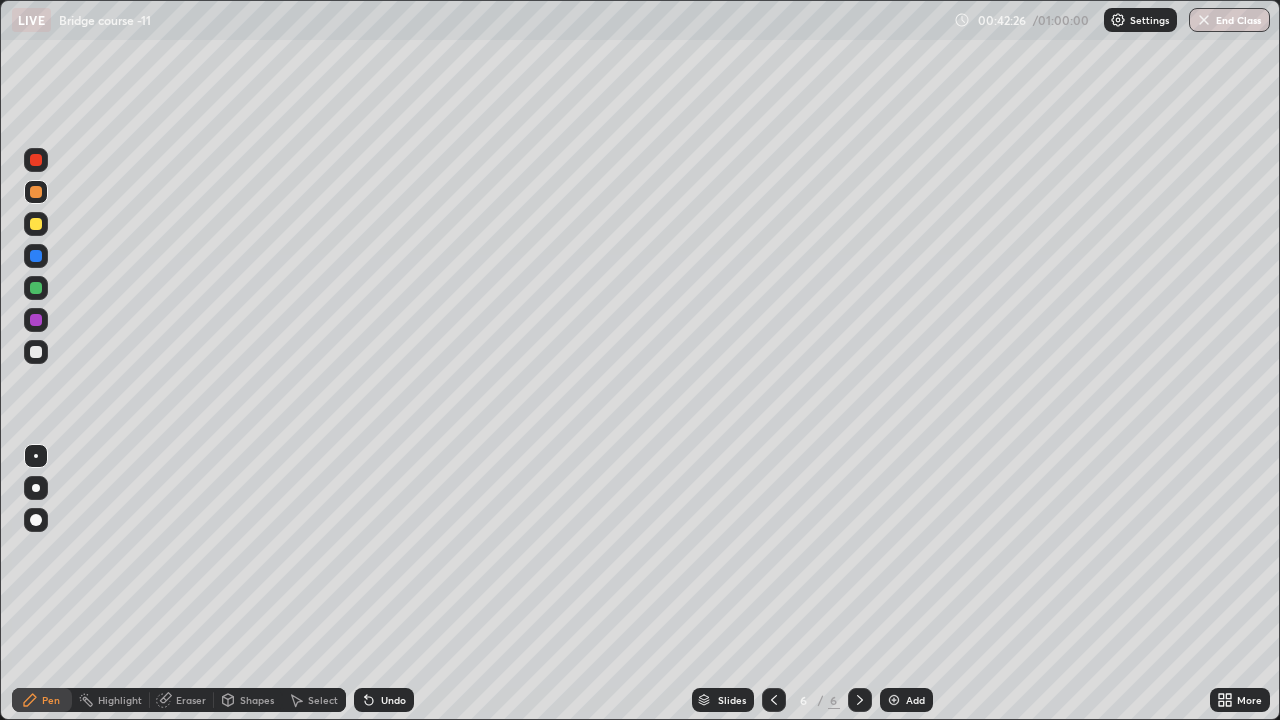 click at bounding box center (36, 352) 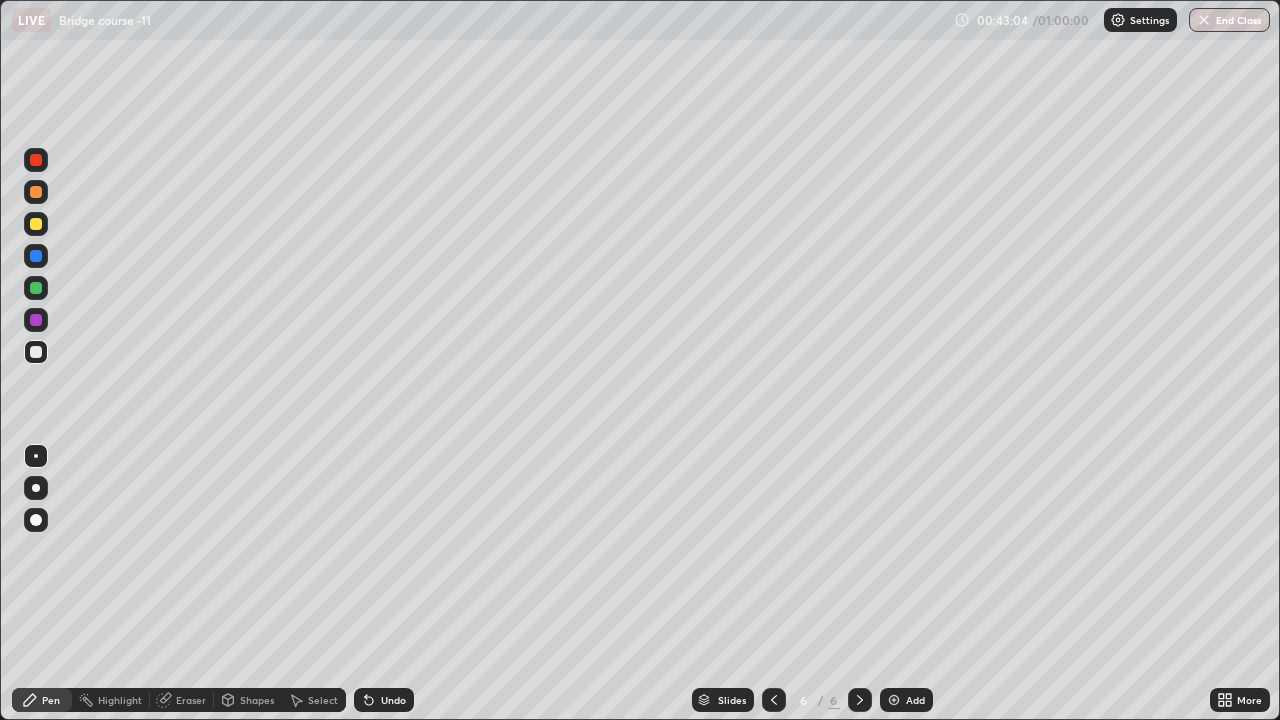 click on "Undo" at bounding box center (393, 700) 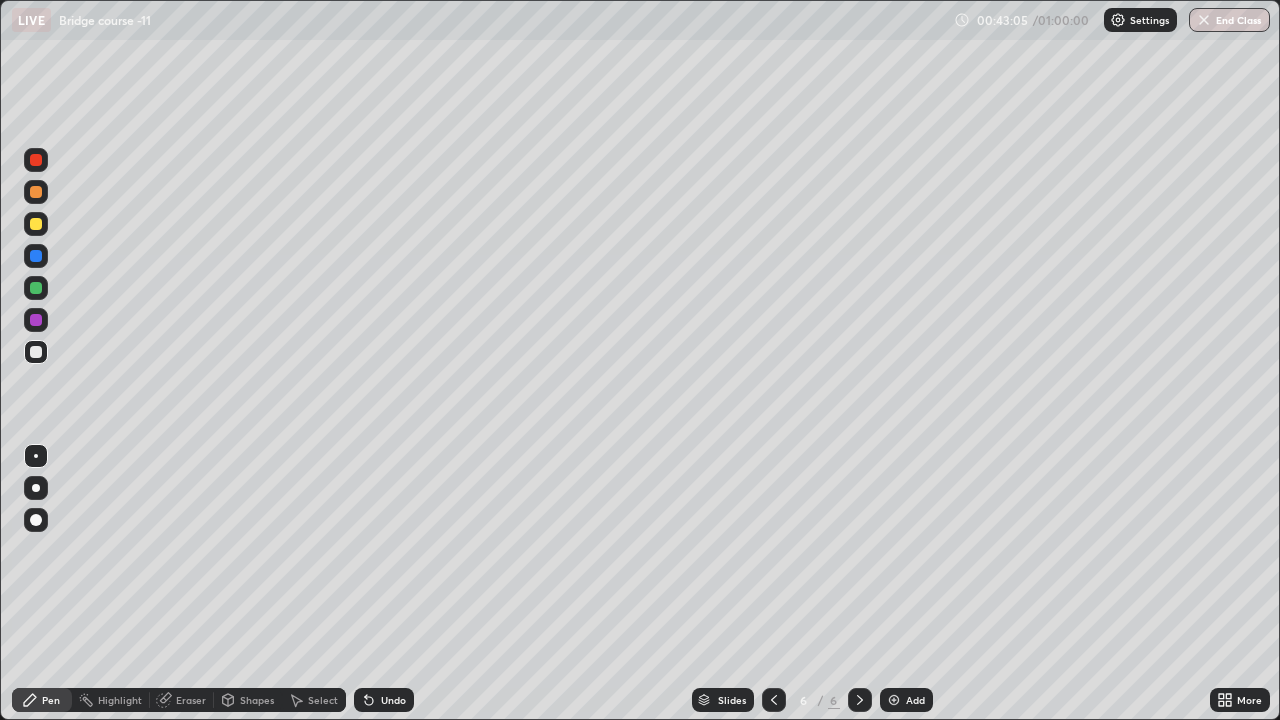 click on "Undo" at bounding box center (393, 700) 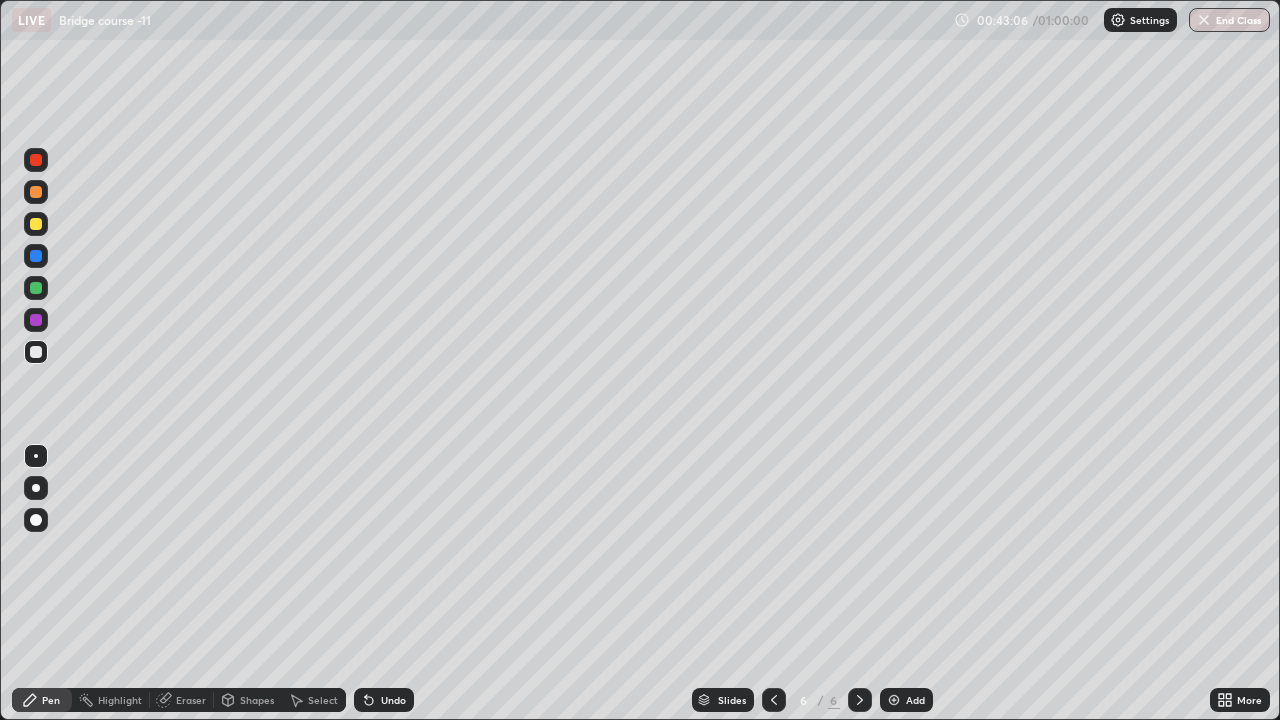 click on "Undo" at bounding box center [393, 700] 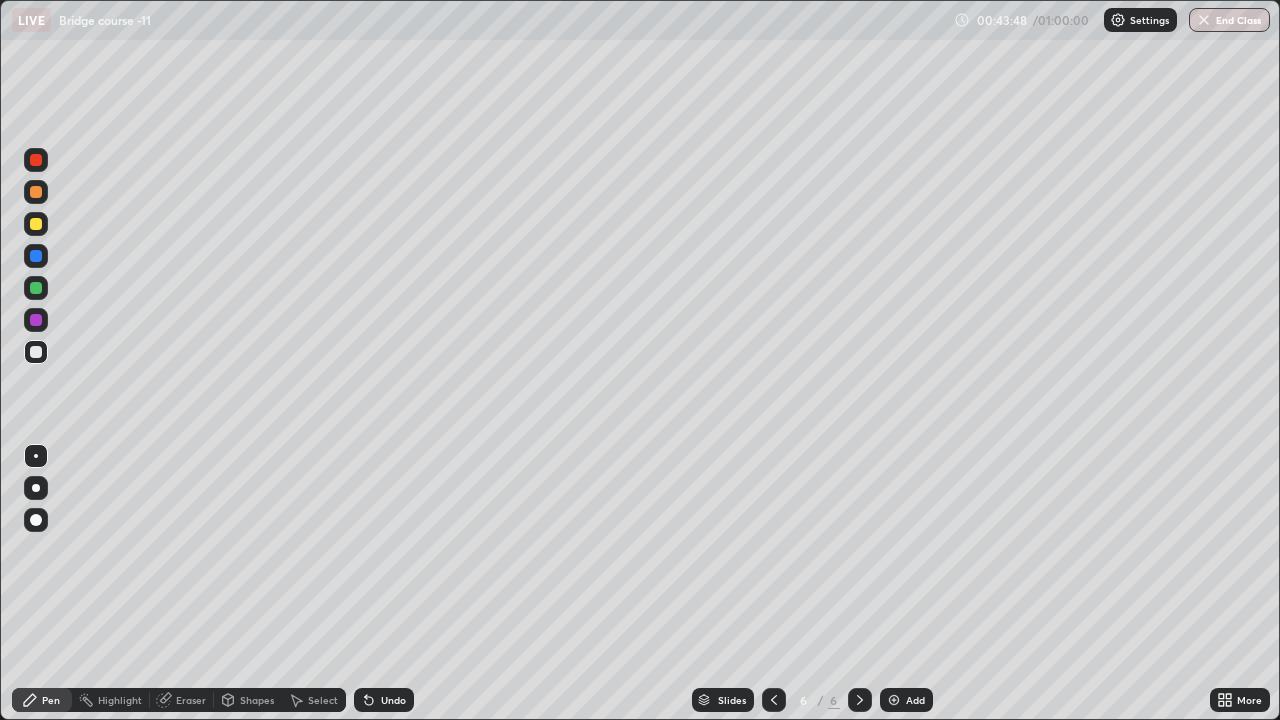 click on "Undo" at bounding box center [393, 700] 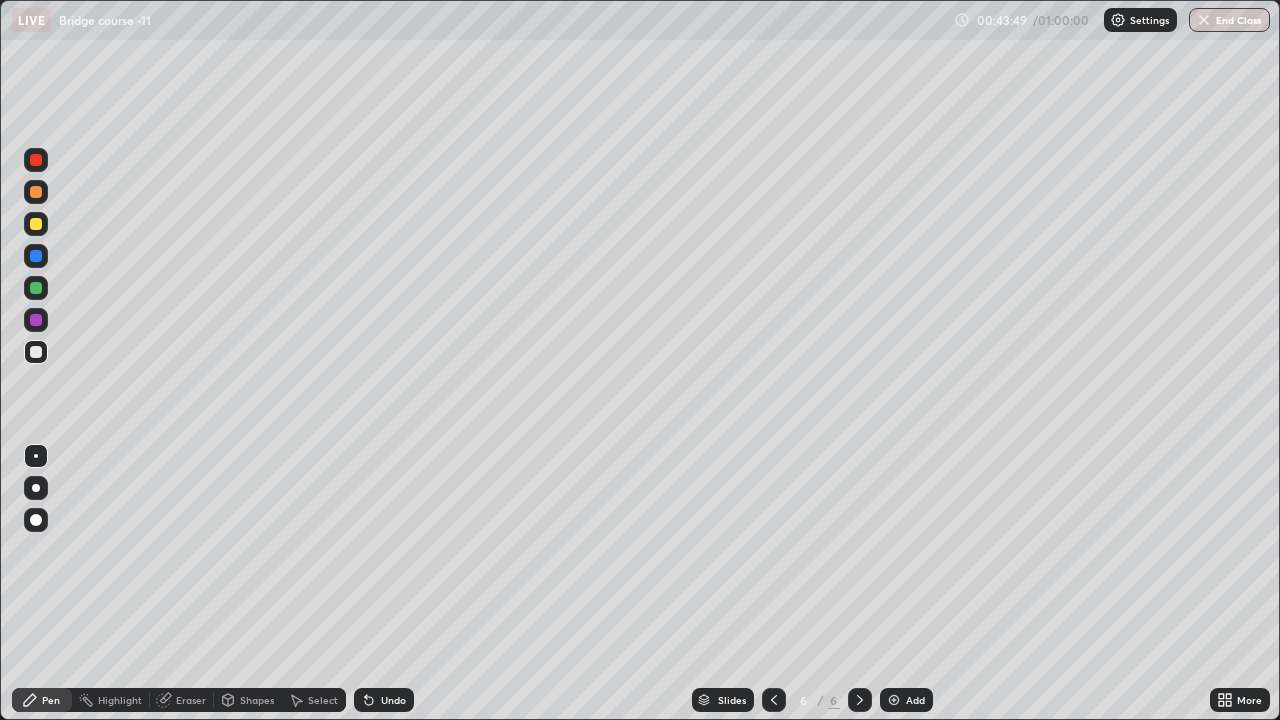 click on "Undo" at bounding box center [384, 700] 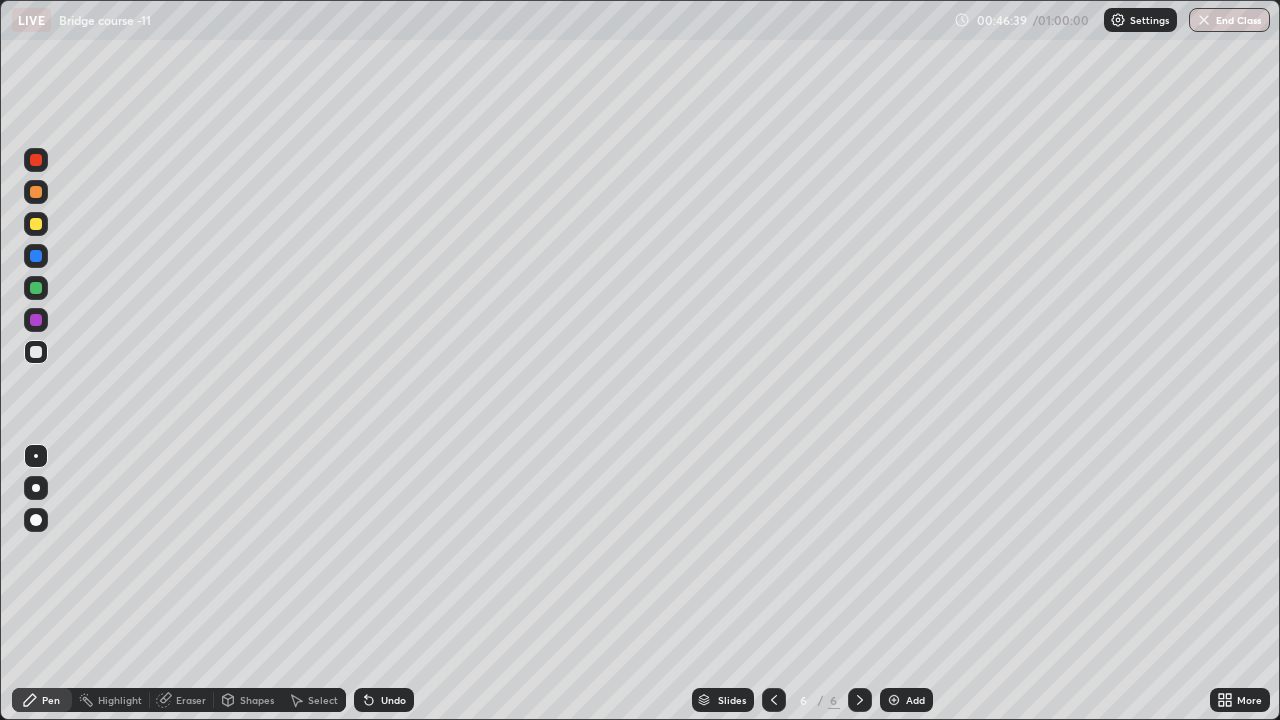 click at bounding box center [894, 700] 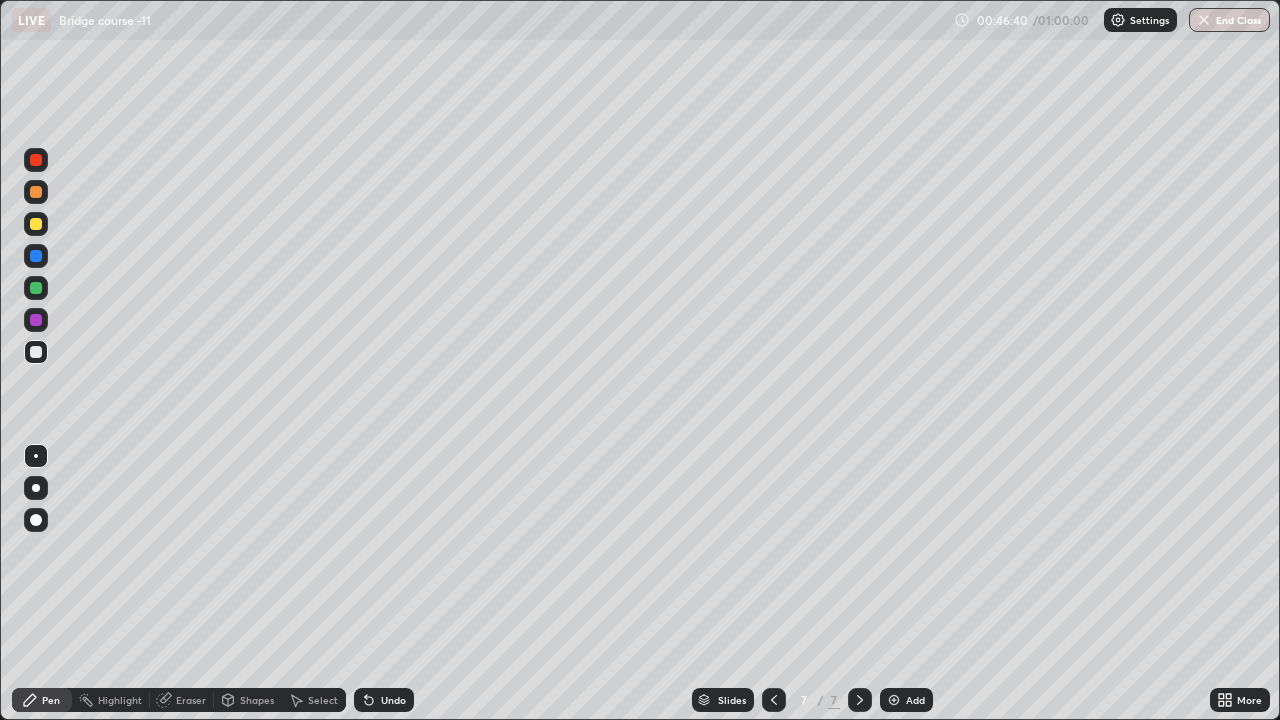 click at bounding box center (36, 192) 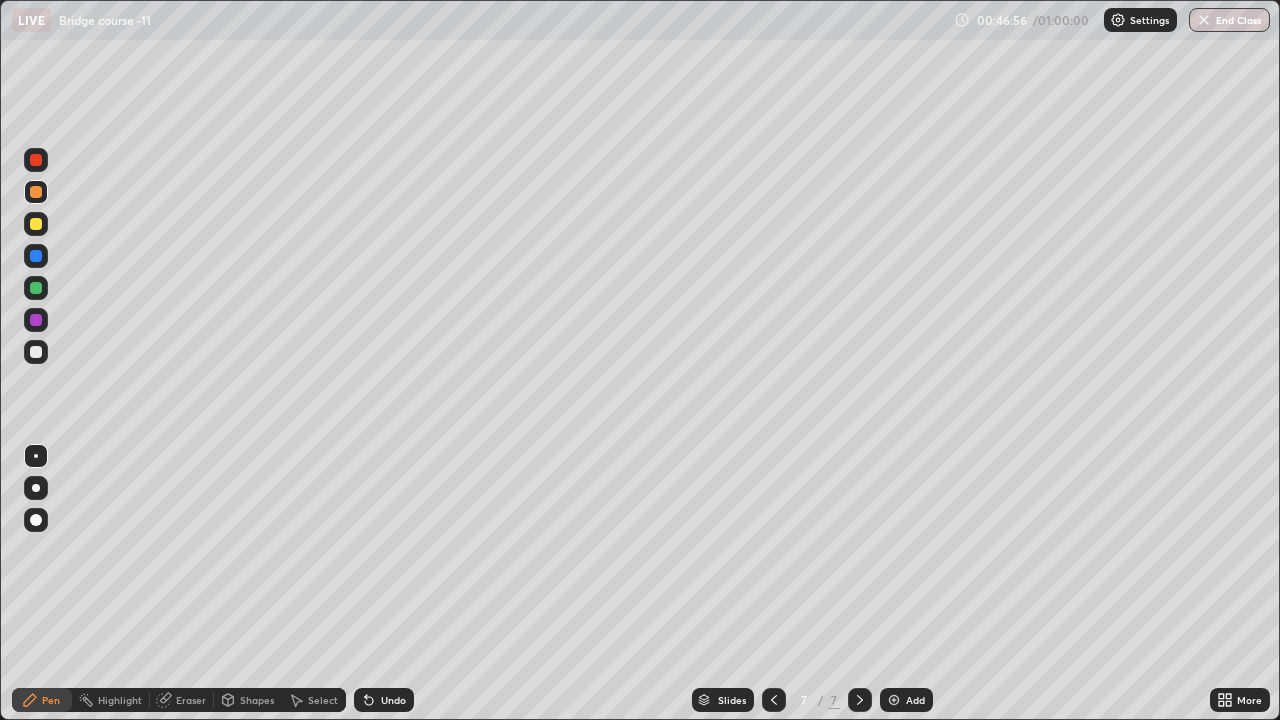 click at bounding box center (36, 352) 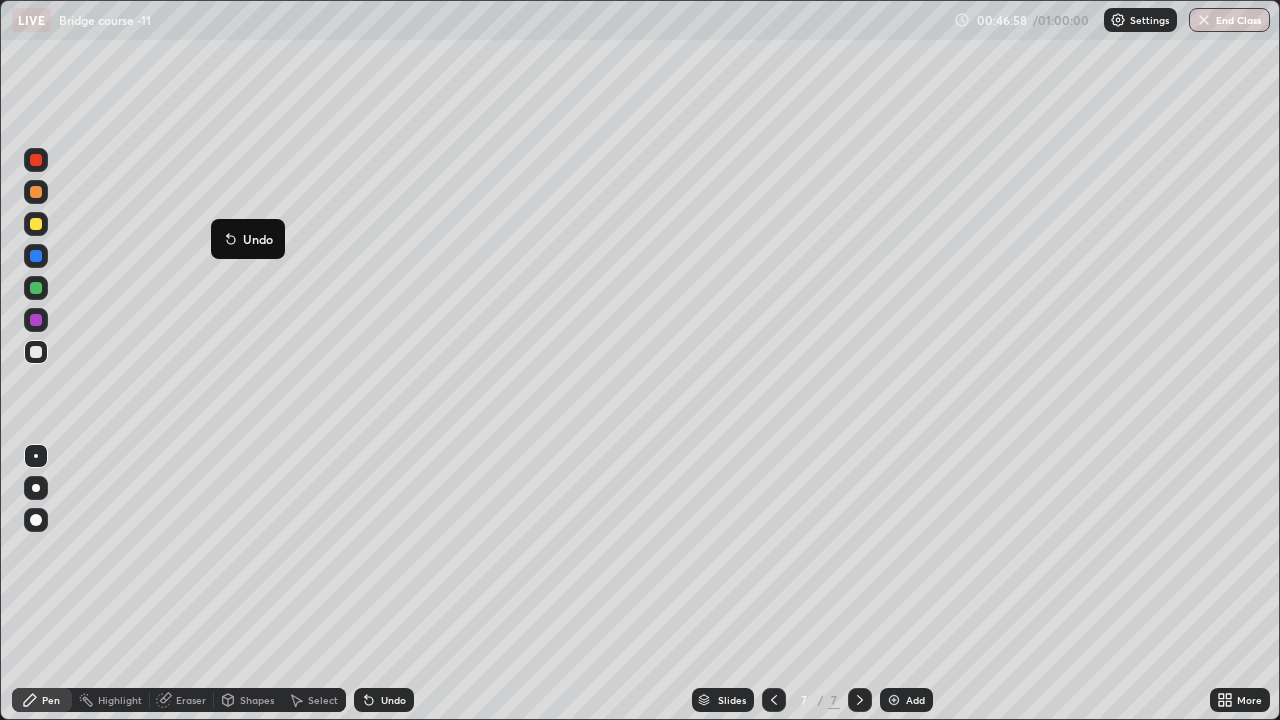 click at bounding box center [36, 352] 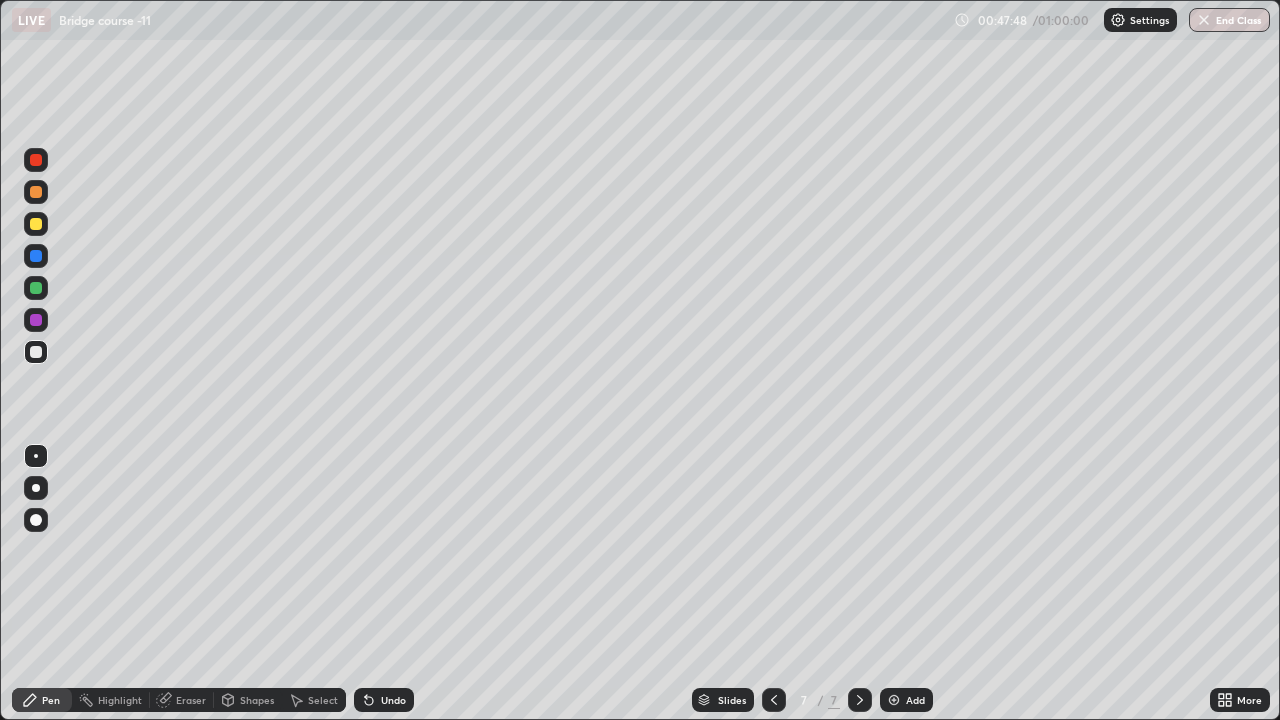 click on "Undo" at bounding box center [393, 700] 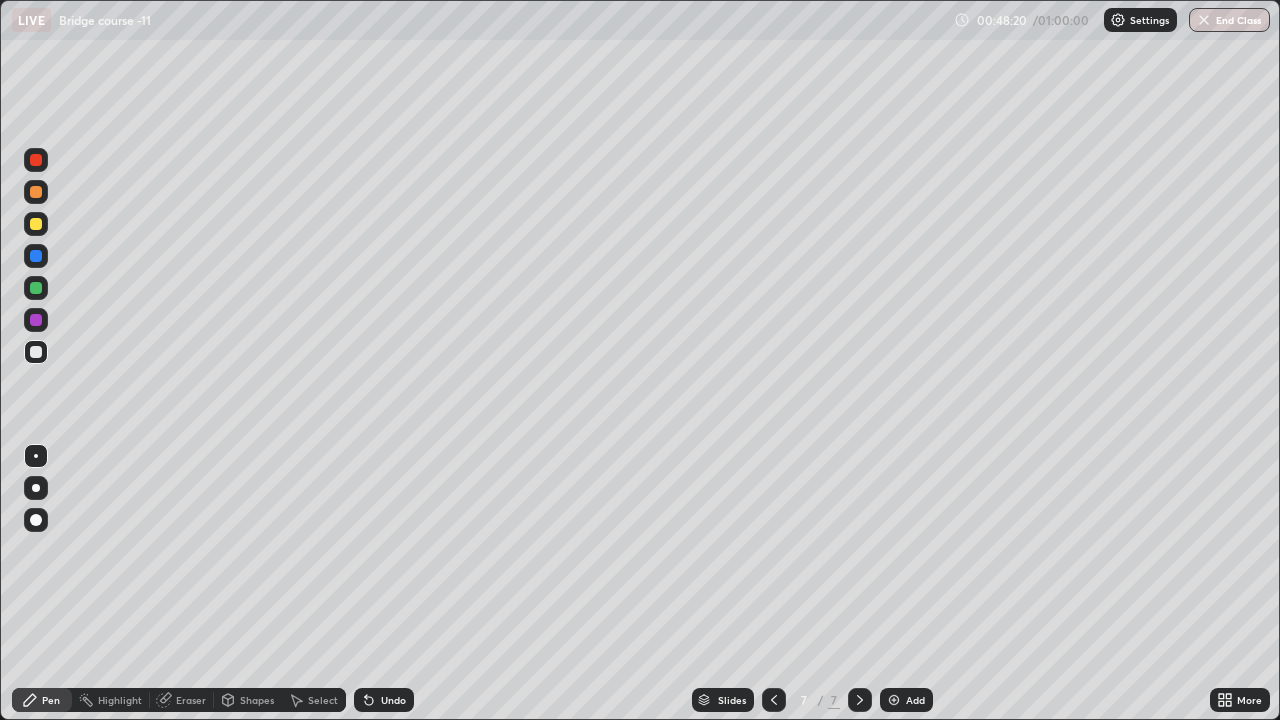 click on "Undo" at bounding box center (393, 700) 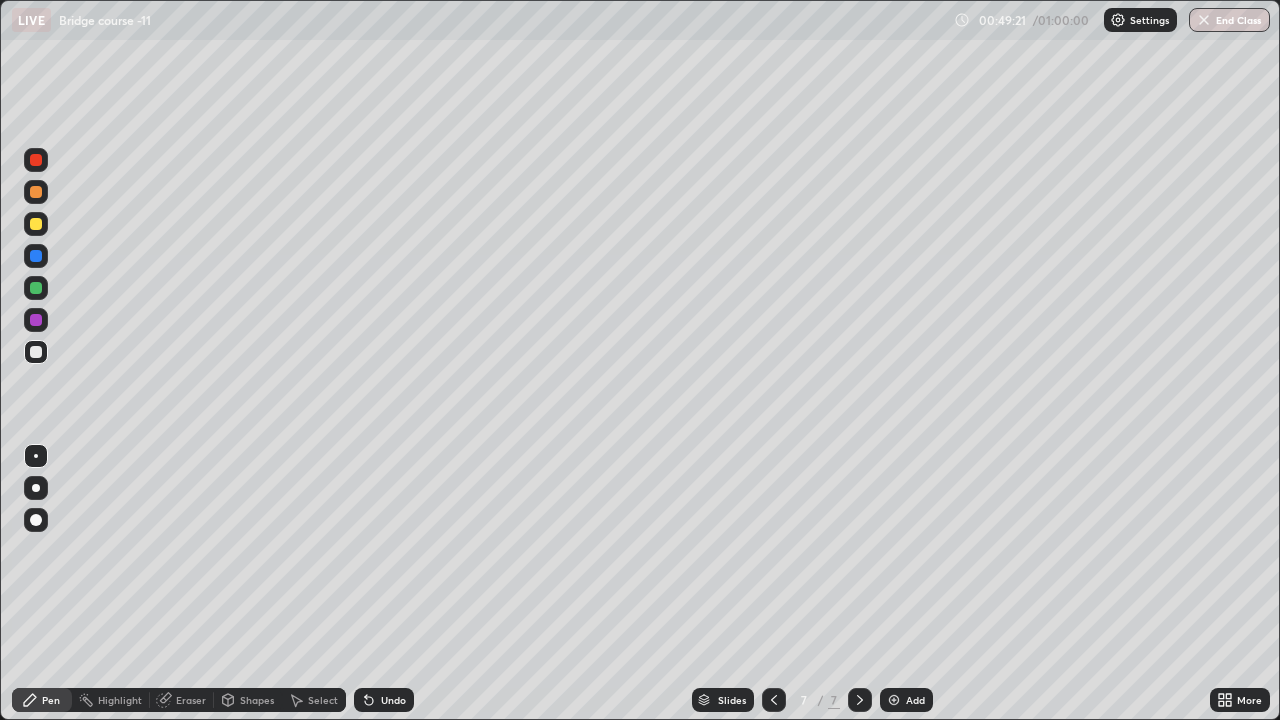 click on "Undo" at bounding box center [393, 700] 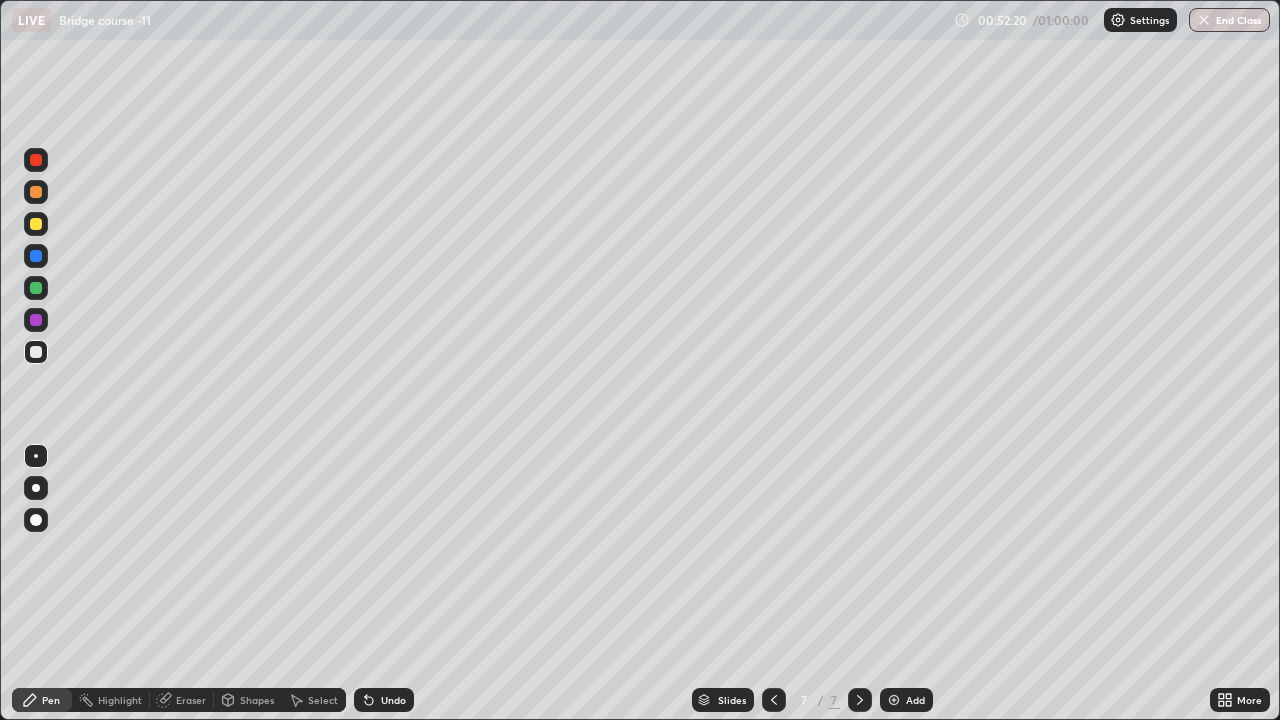 click on "Add" at bounding box center [915, 700] 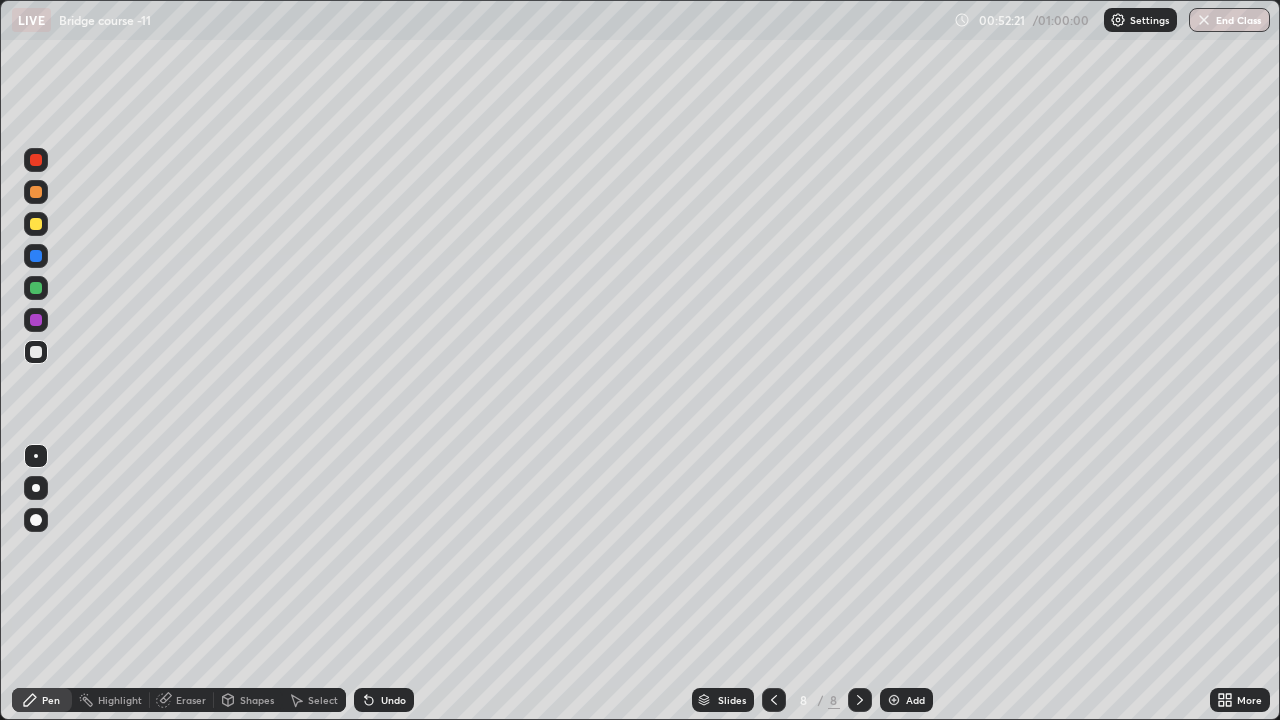 click at bounding box center (36, 192) 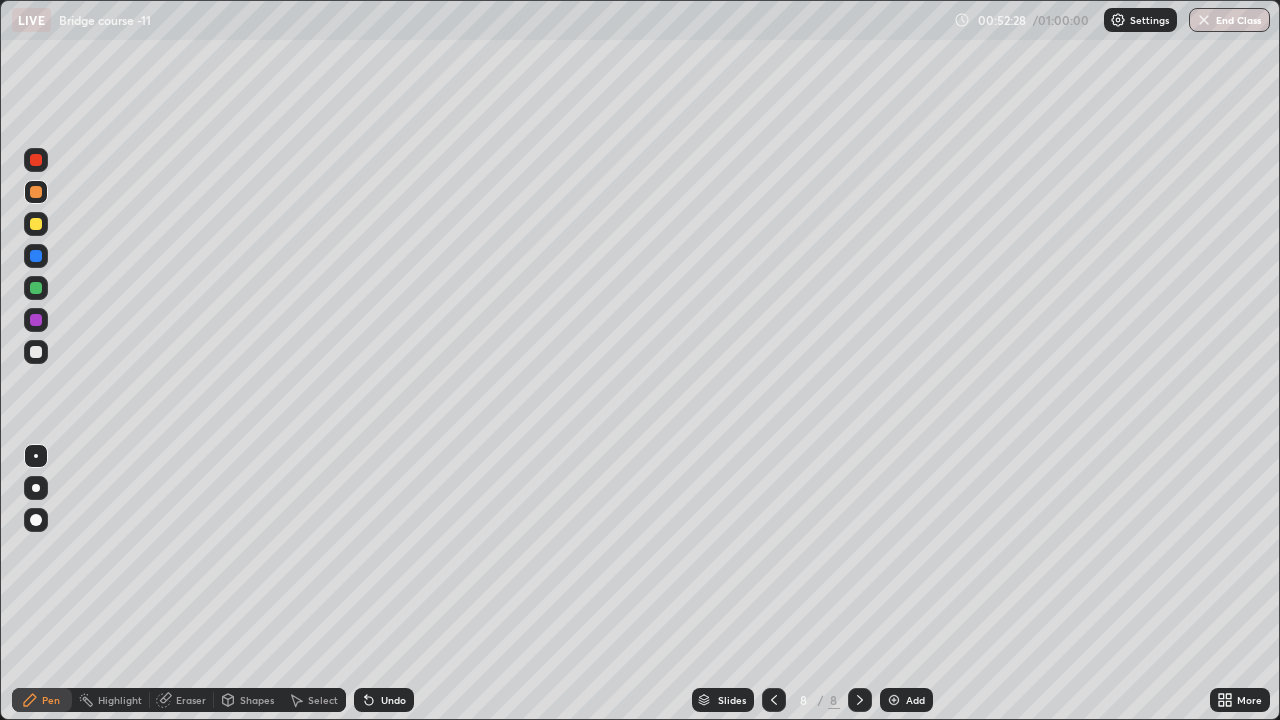 click at bounding box center (36, 352) 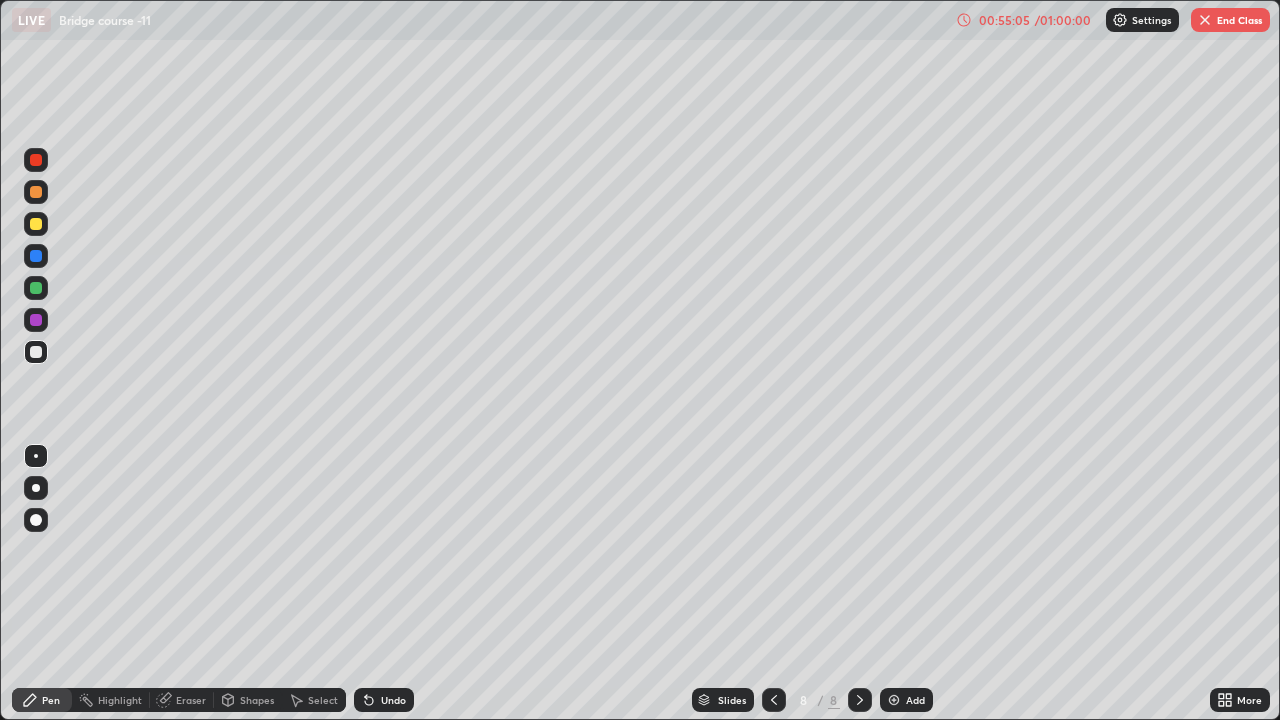 click on "Undo" at bounding box center [384, 700] 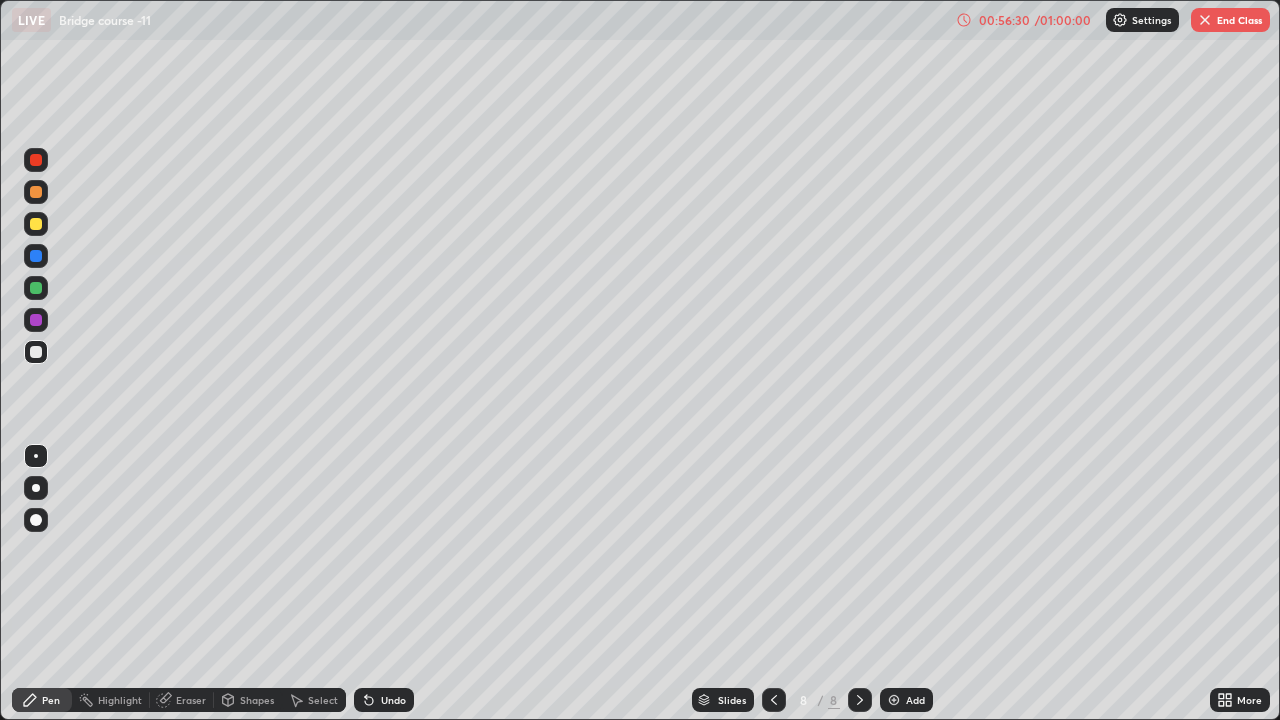 click on "Undo" at bounding box center [393, 700] 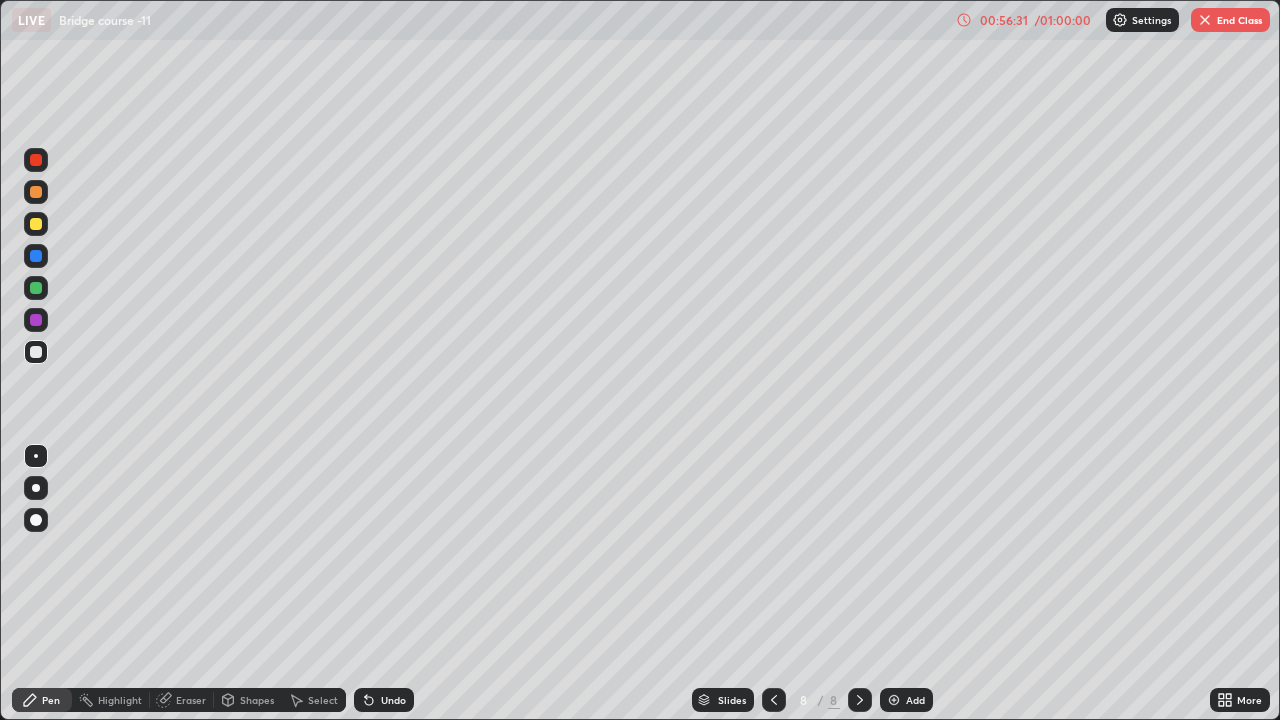 click on "Undo" at bounding box center [393, 700] 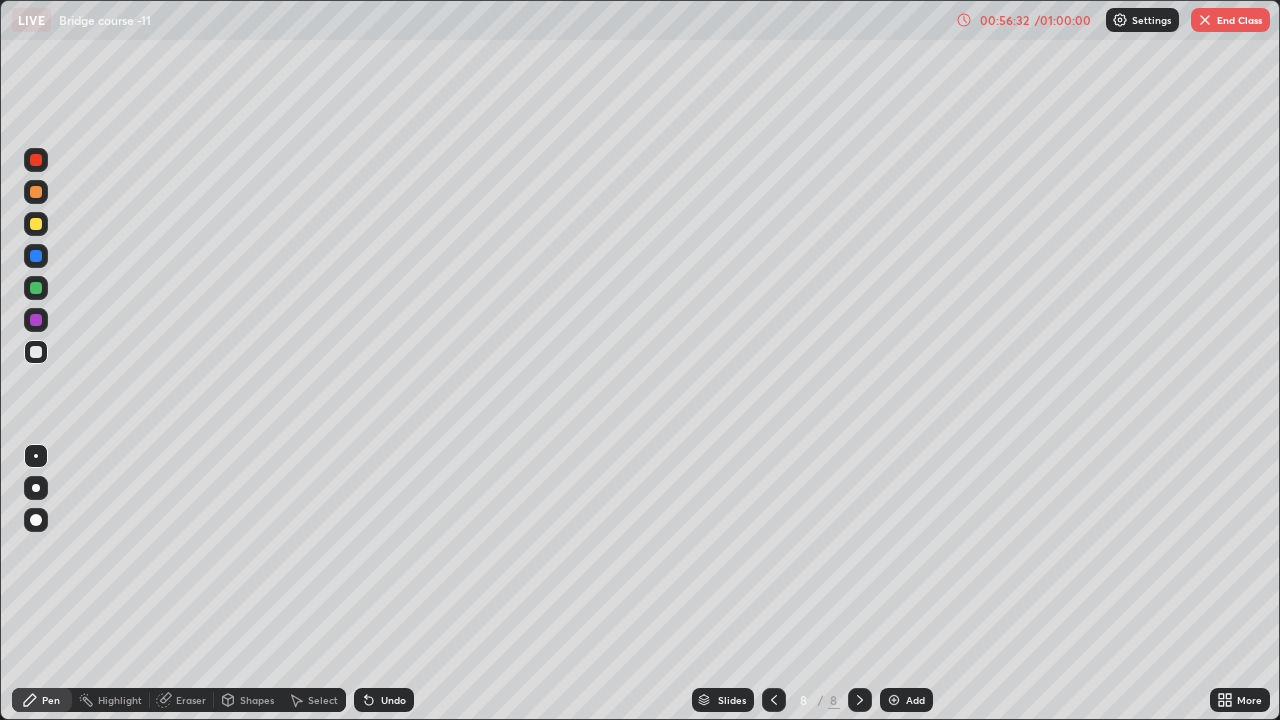 click on "Undo" at bounding box center [384, 700] 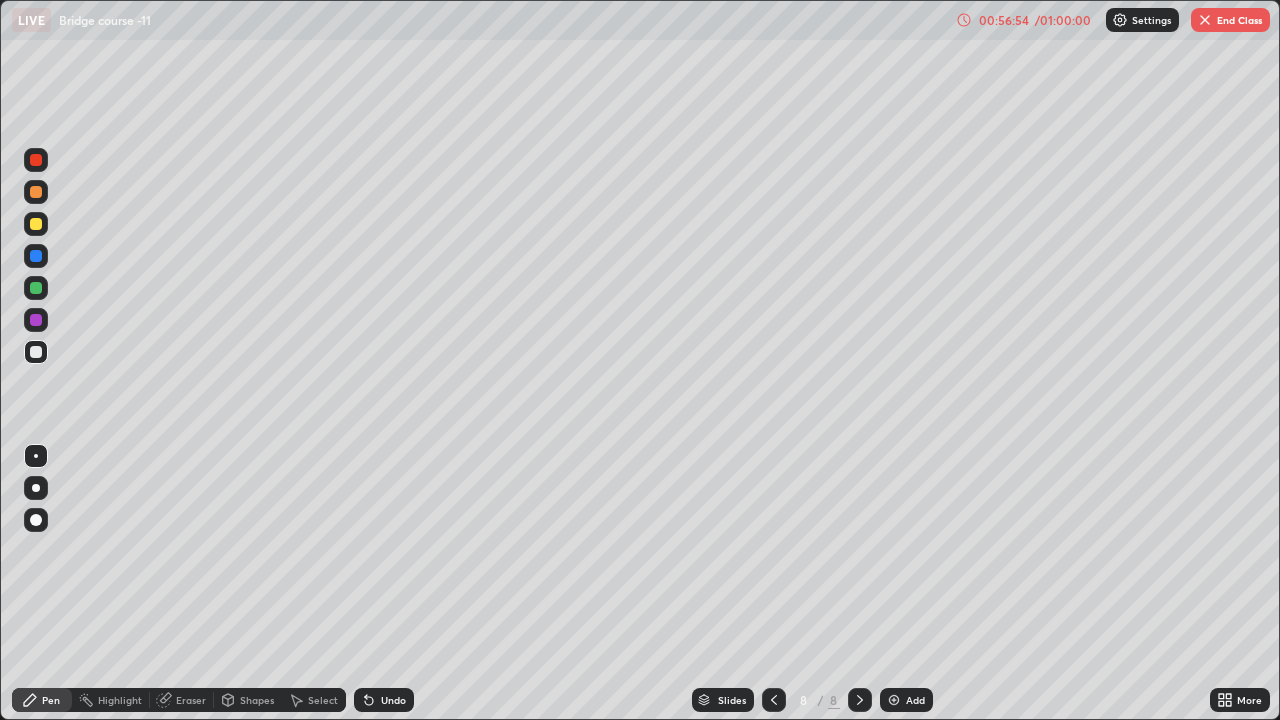 click on "Select" at bounding box center (323, 700) 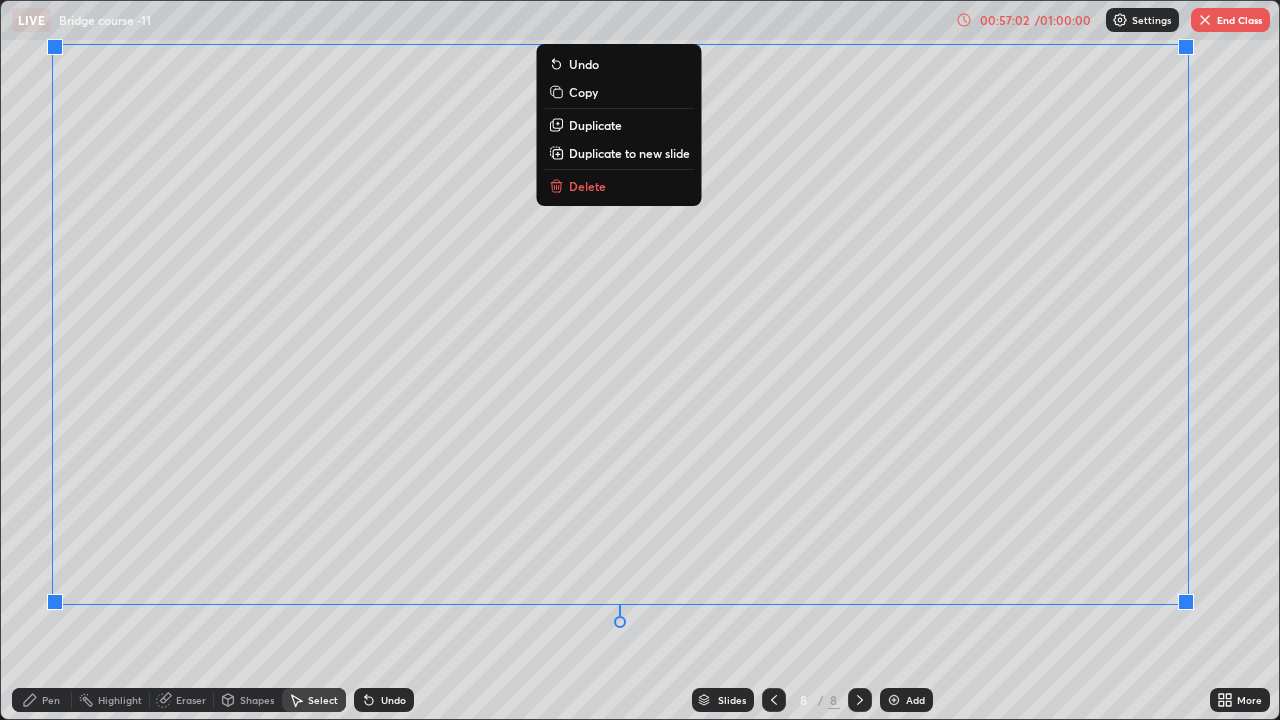 click on "Pen" at bounding box center (42, 700) 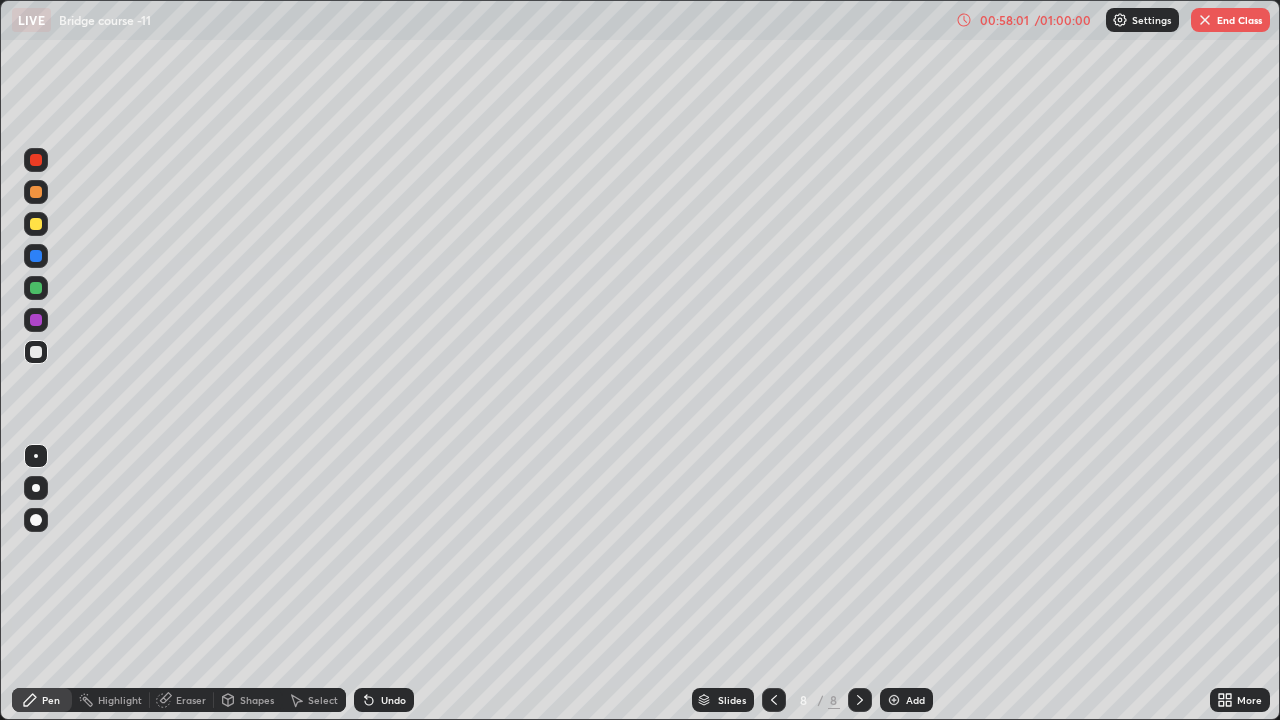 click 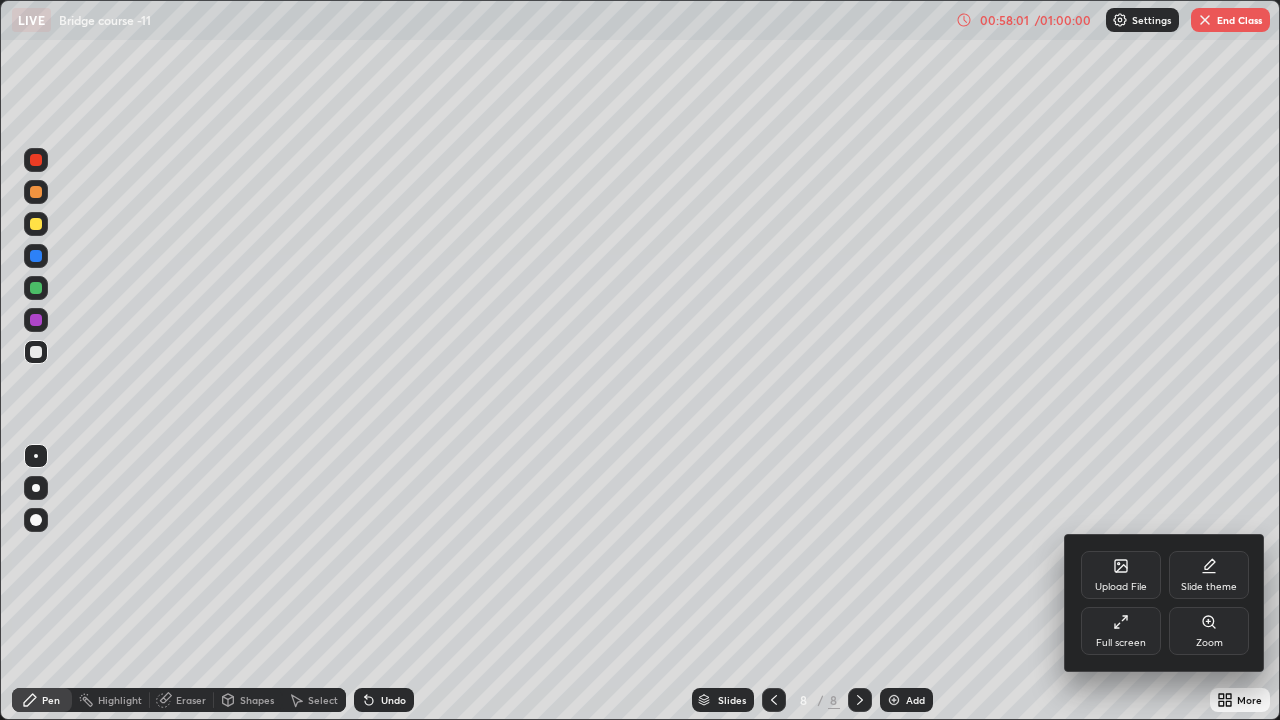 click on "Full screen" at bounding box center (1121, 631) 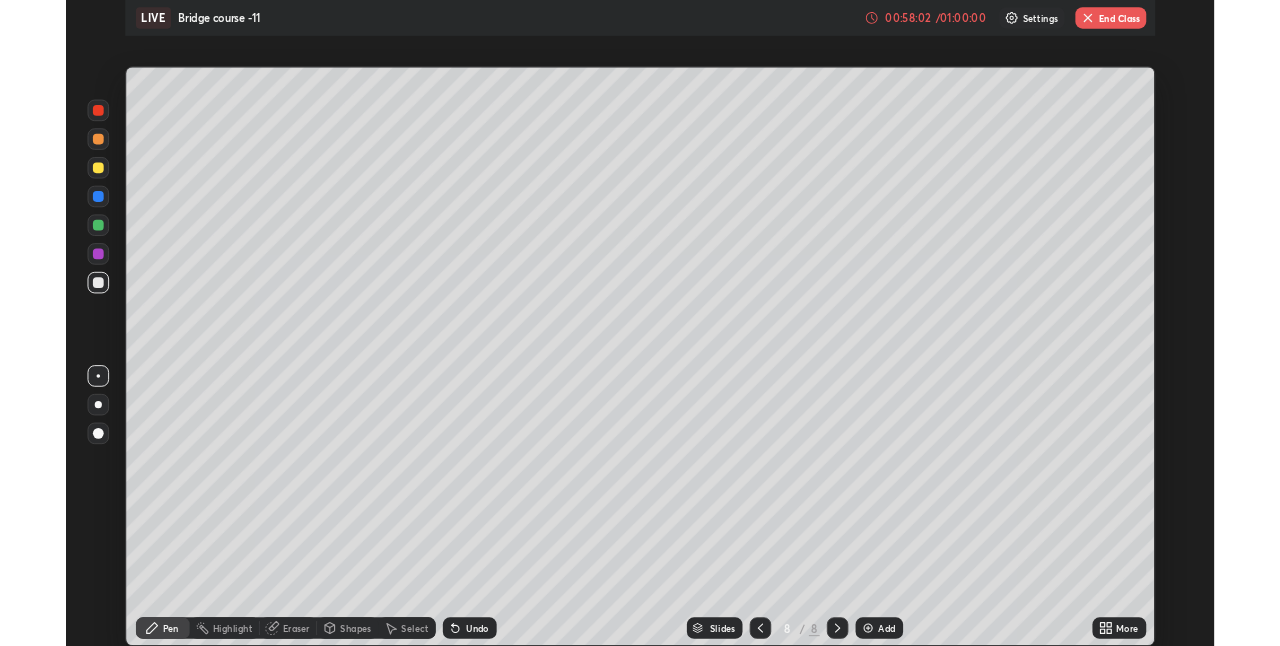scroll, scrollTop: 646, scrollLeft: 1280, axis: both 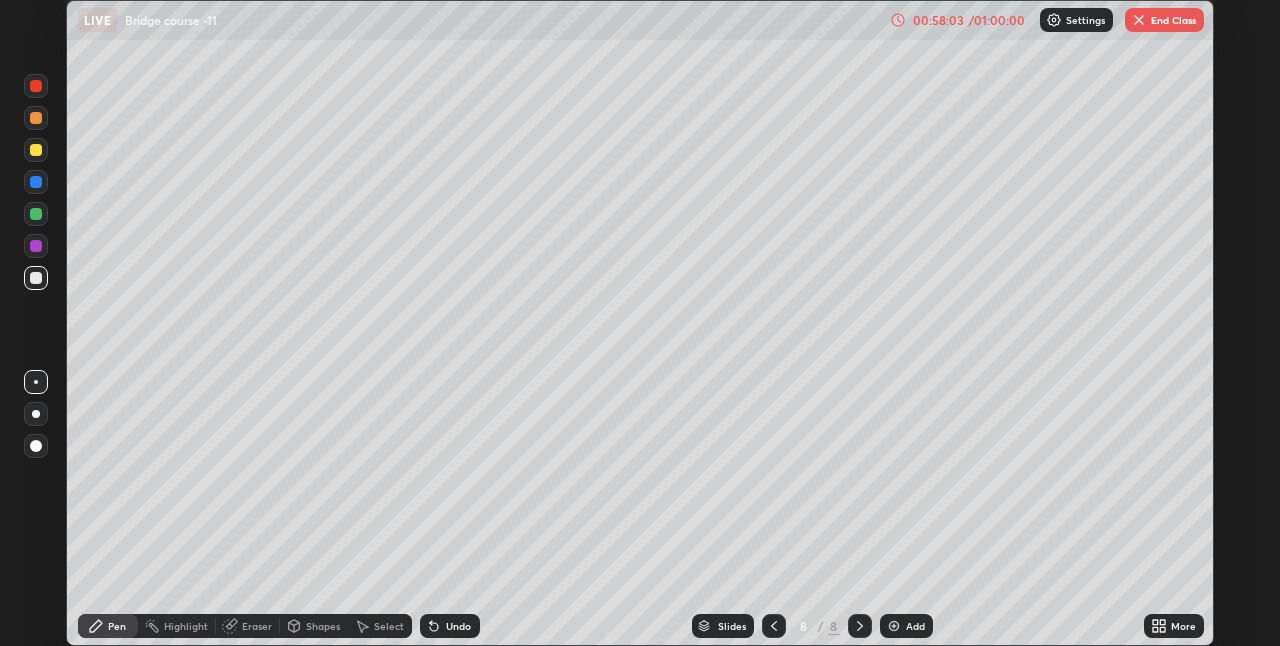 click at bounding box center (1139, 20) 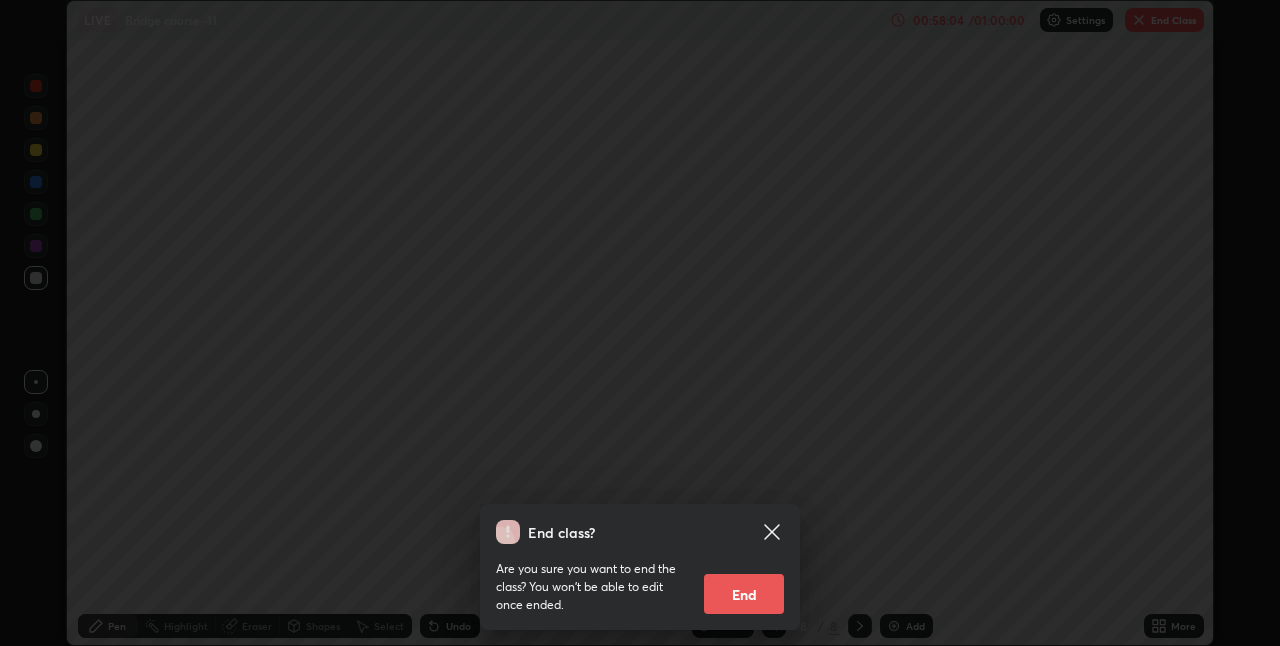 click on "End" at bounding box center [744, 594] 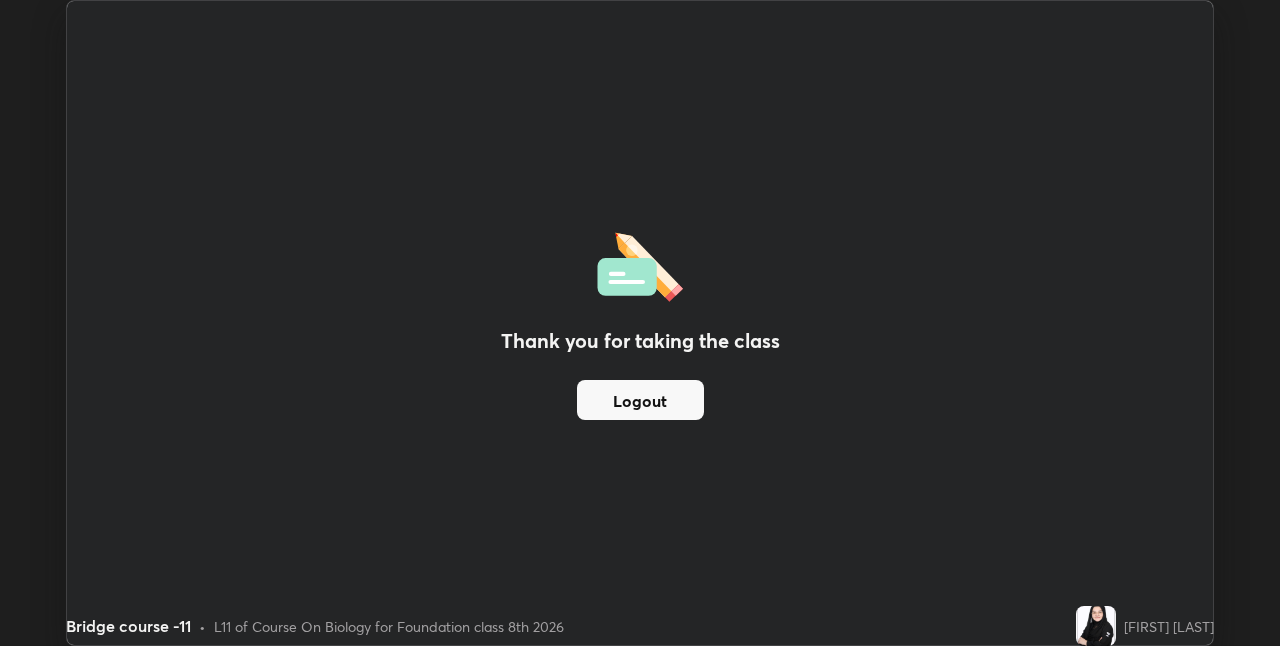 click on "Logout" at bounding box center [640, 400] 